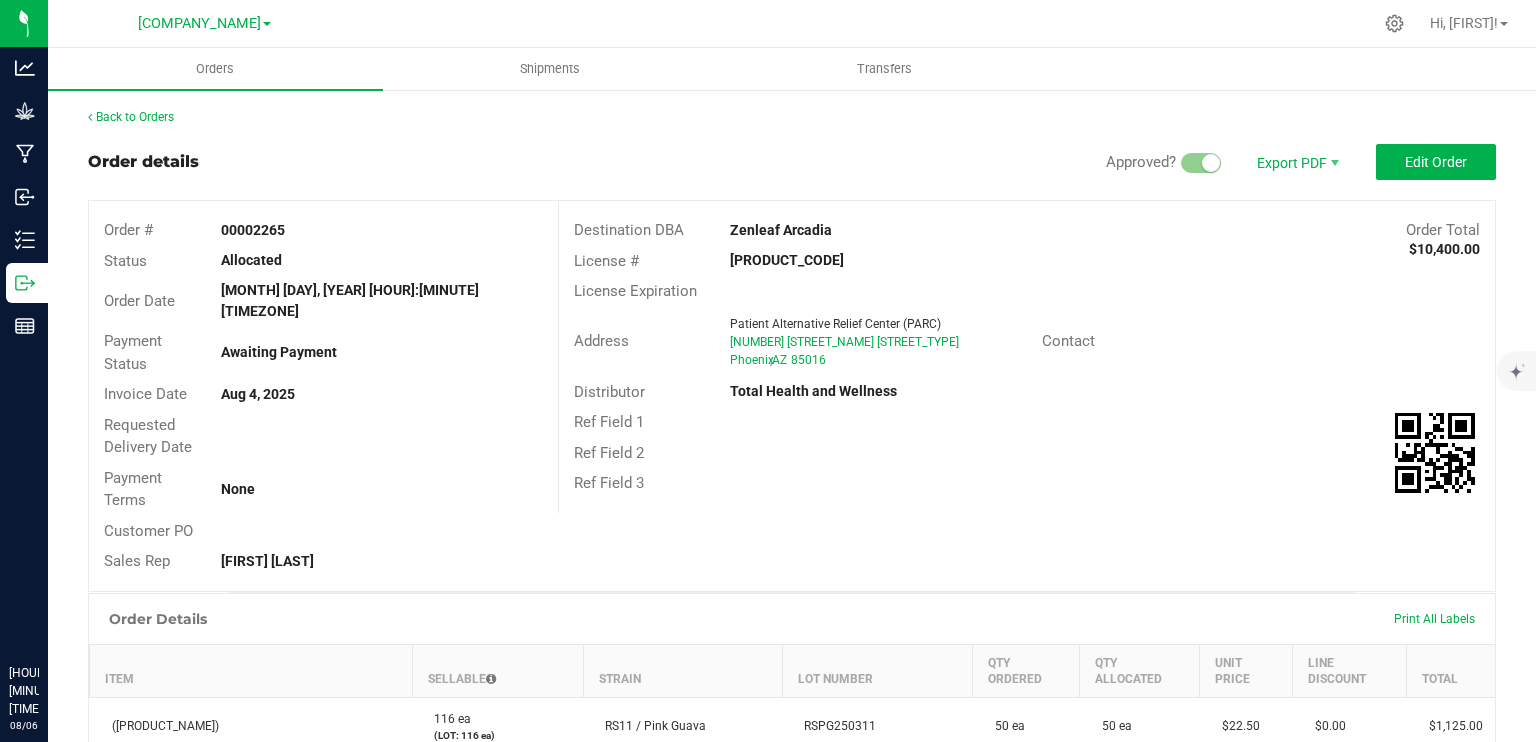 scroll, scrollTop: 0, scrollLeft: 0, axis: both 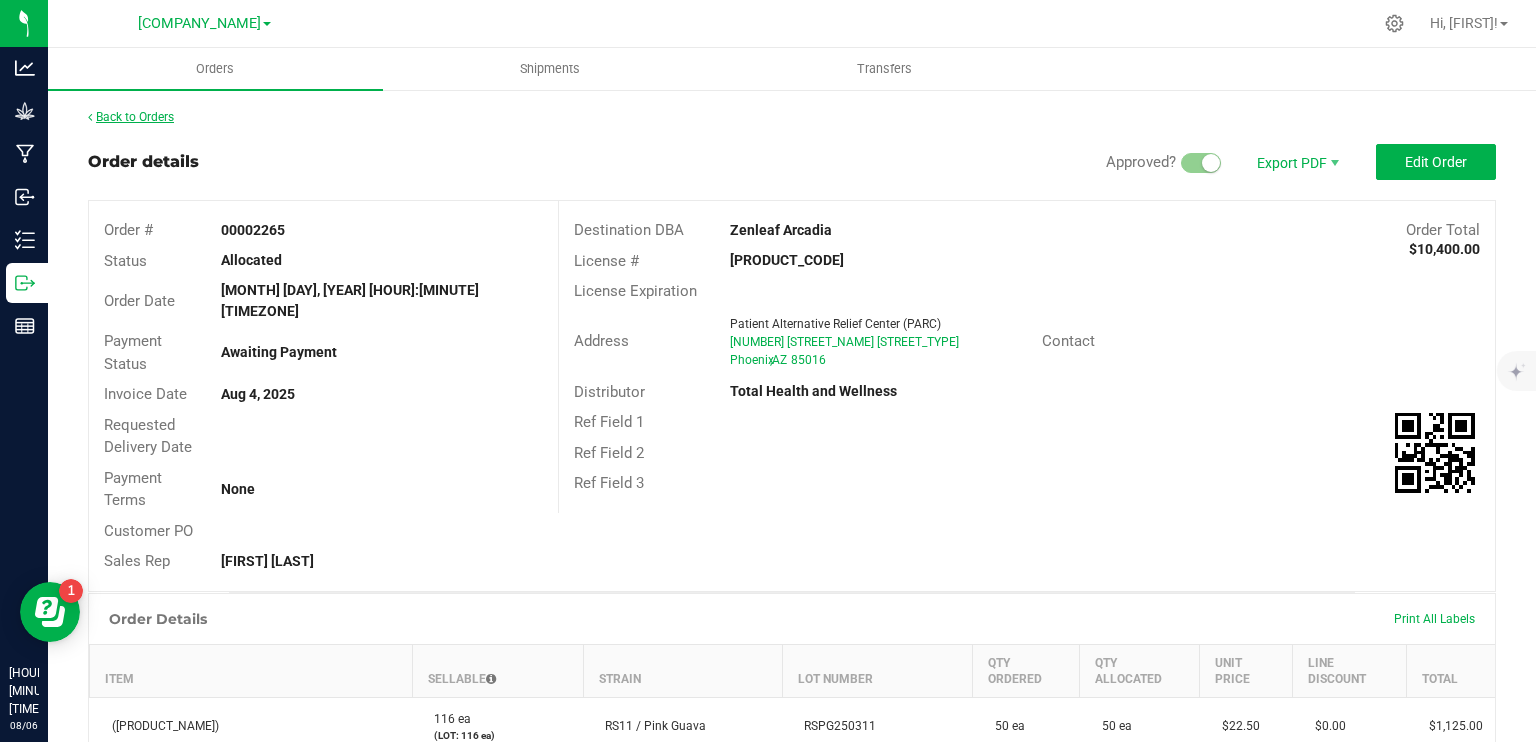 click on "Back to Orders" at bounding box center [131, 117] 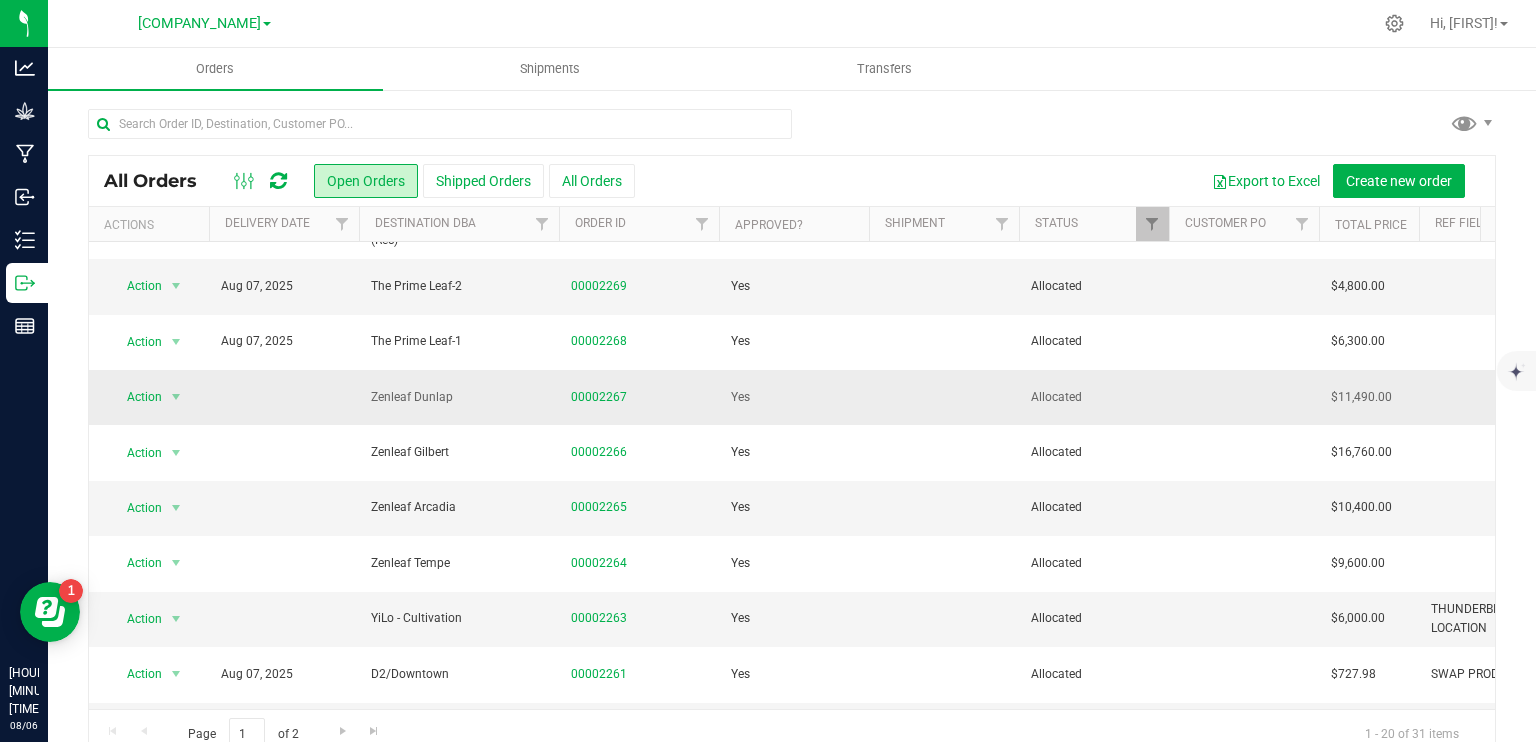 scroll, scrollTop: 500, scrollLeft: 0, axis: vertical 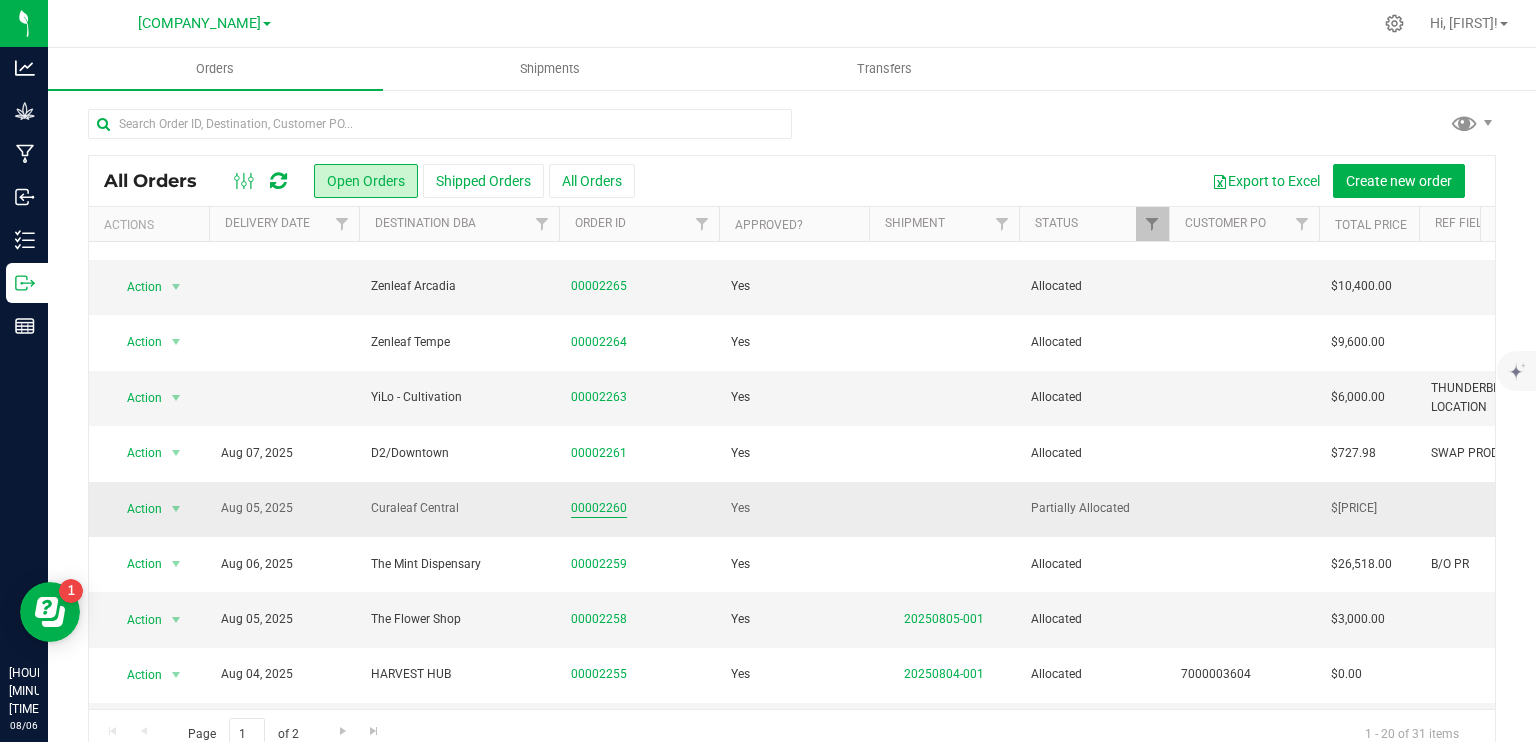 click on "00002260" at bounding box center (599, 508) 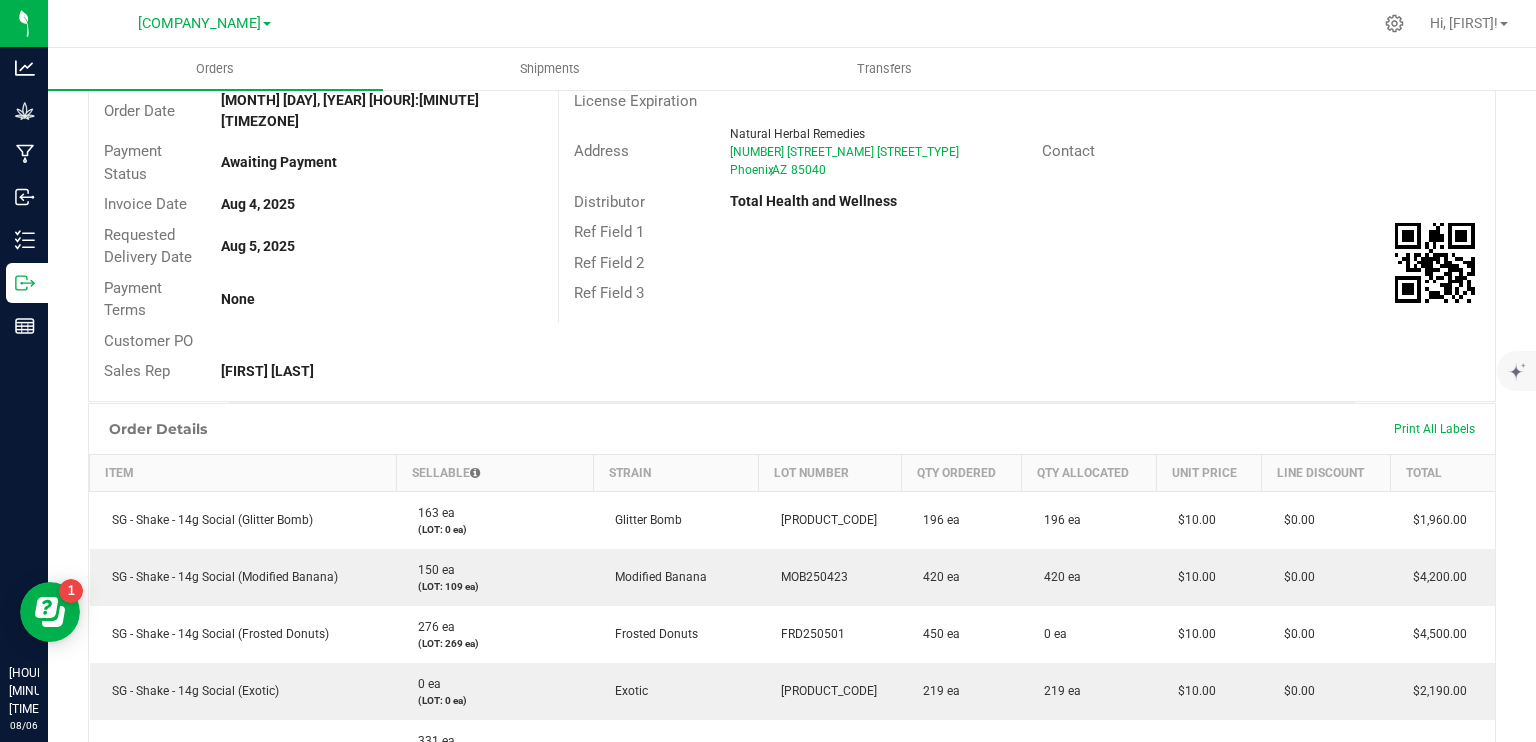scroll, scrollTop: 0, scrollLeft: 0, axis: both 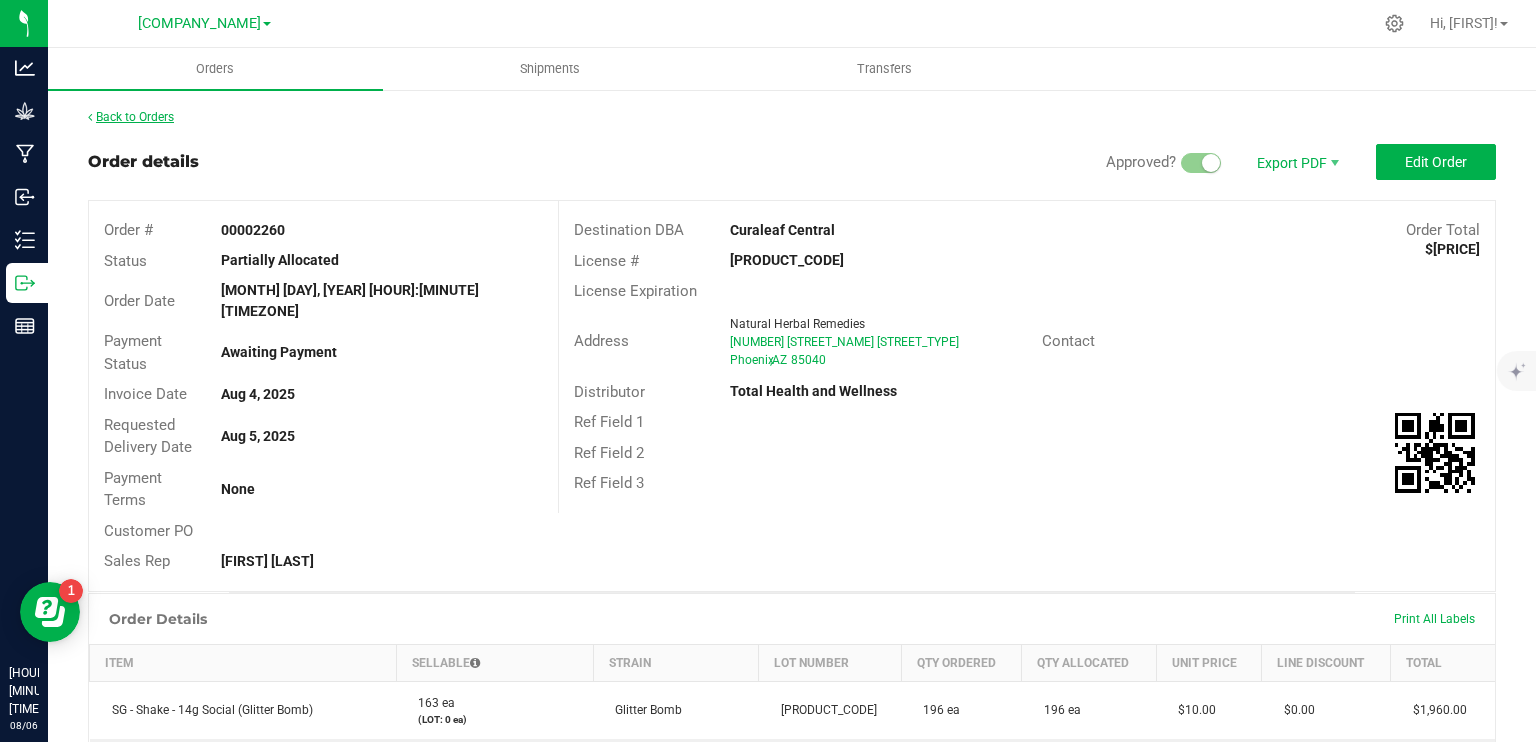 click on "Back to Orders" at bounding box center (131, 117) 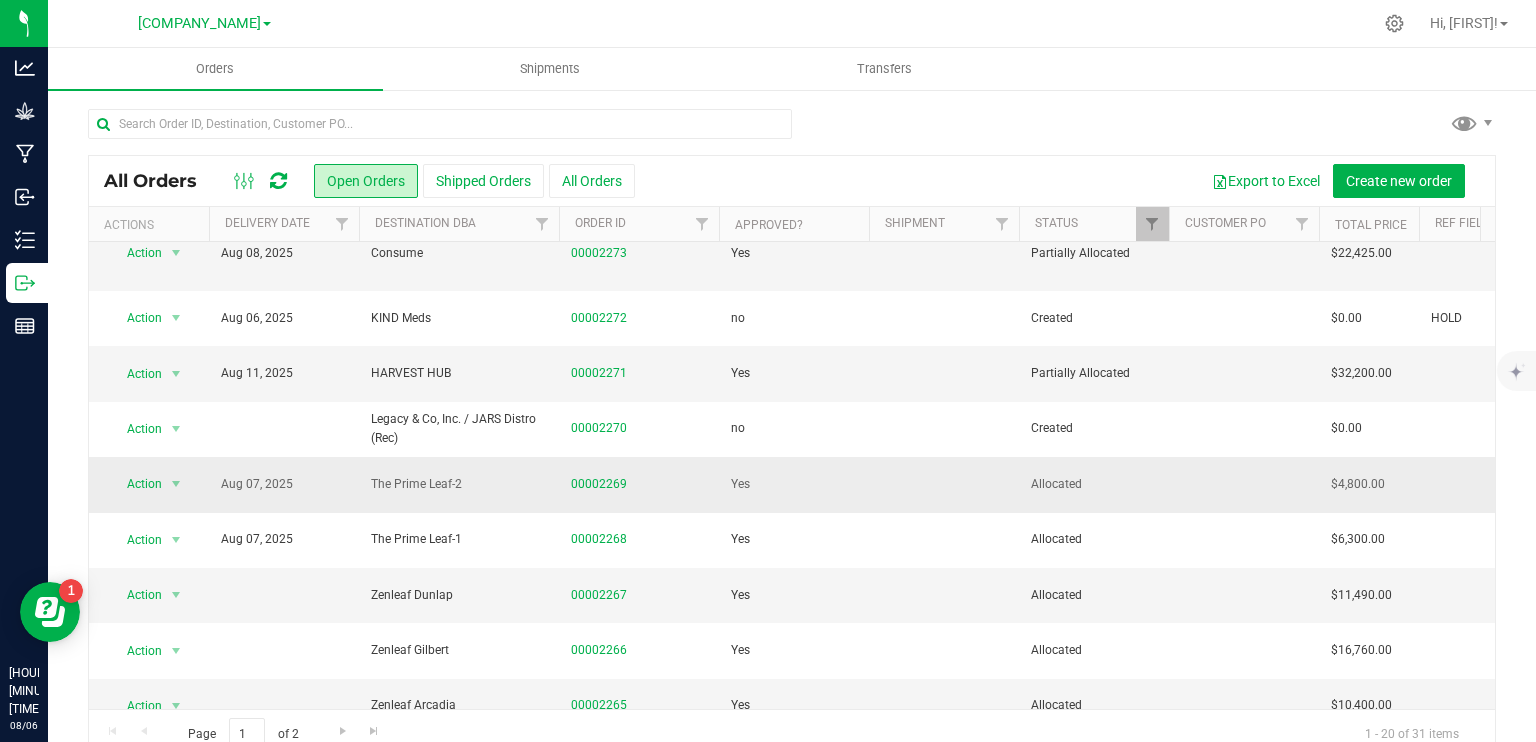 scroll, scrollTop: 300, scrollLeft: 0, axis: vertical 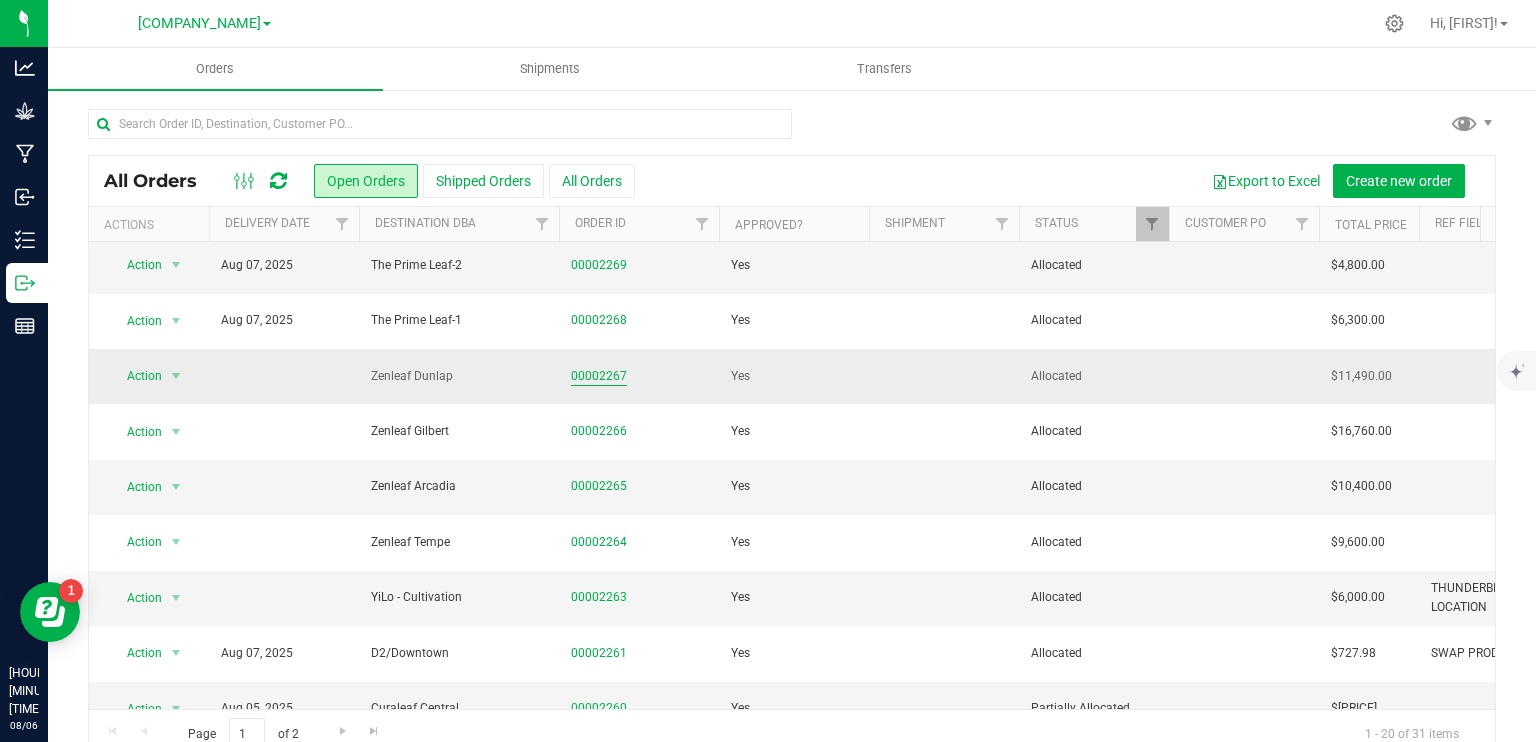 click on "00002267" at bounding box center (599, 376) 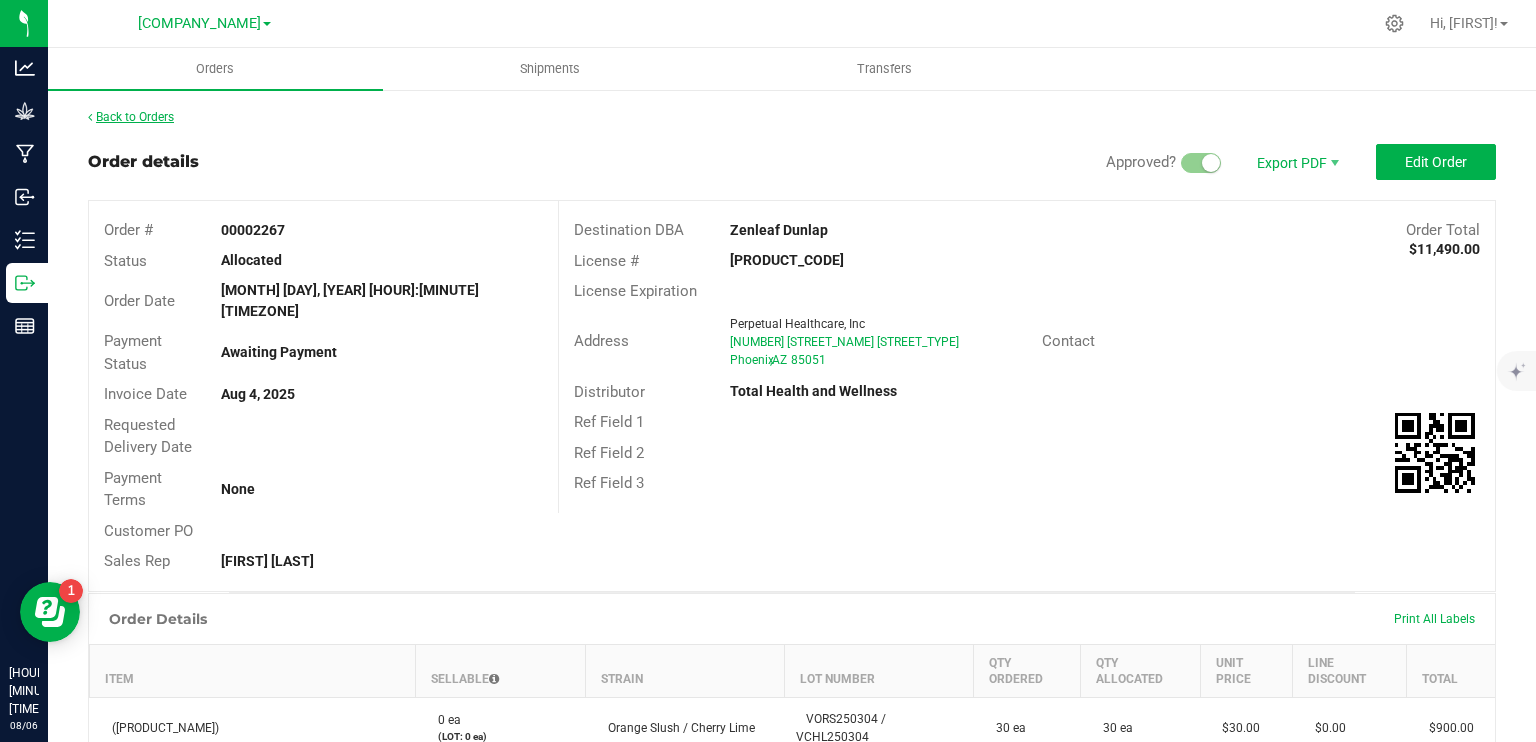 click on "Back to Orders" at bounding box center (131, 117) 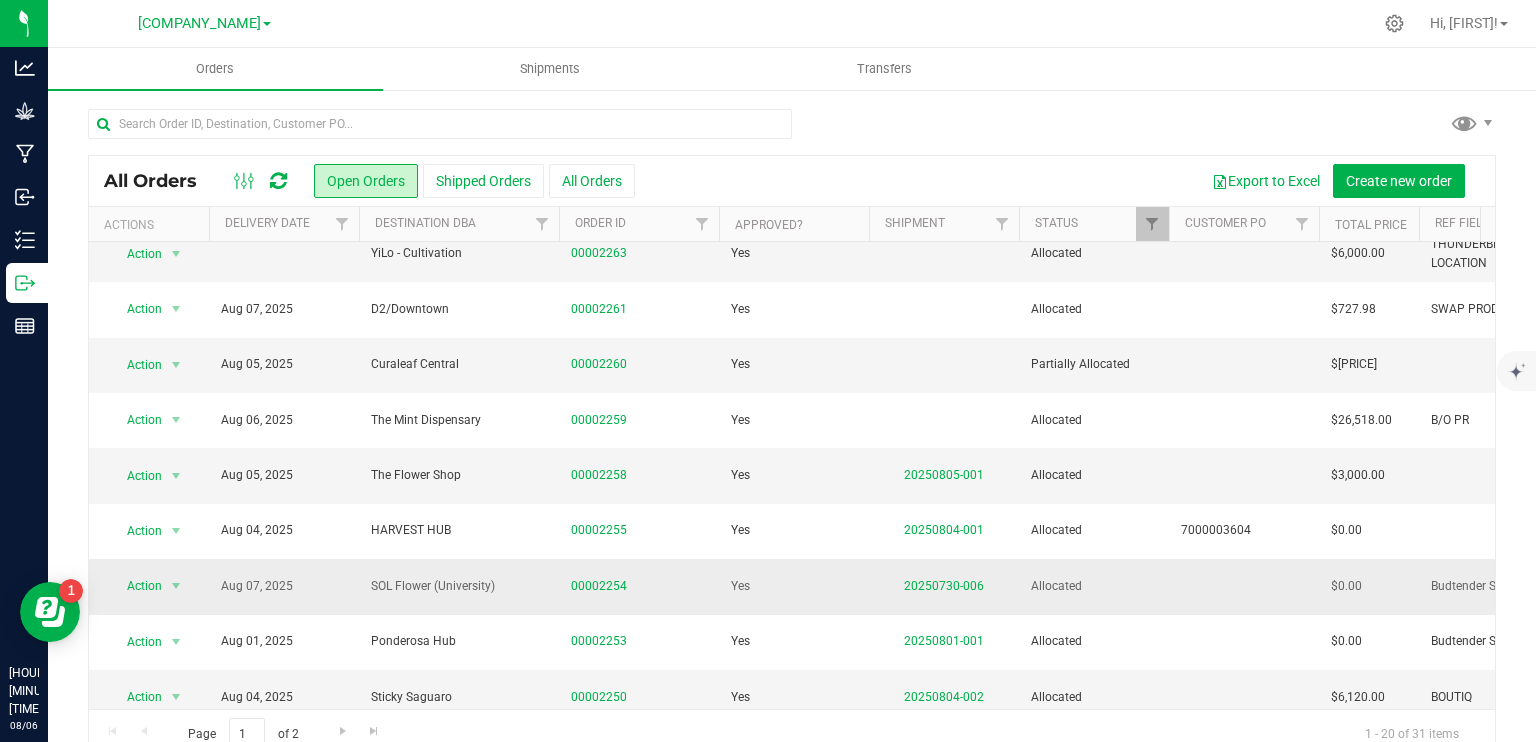 scroll, scrollTop: 650, scrollLeft: 0, axis: vertical 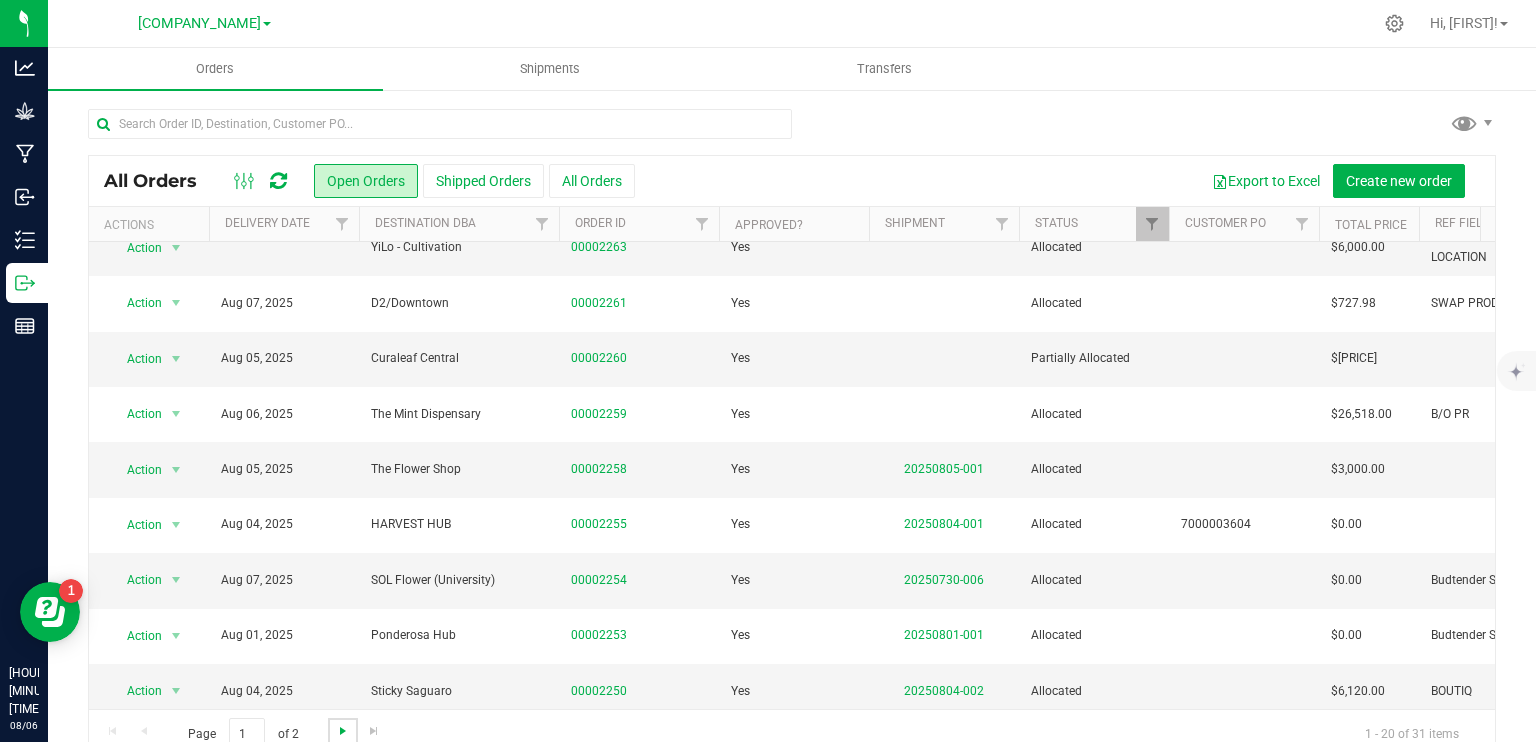 click at bounding box center (343, 731) 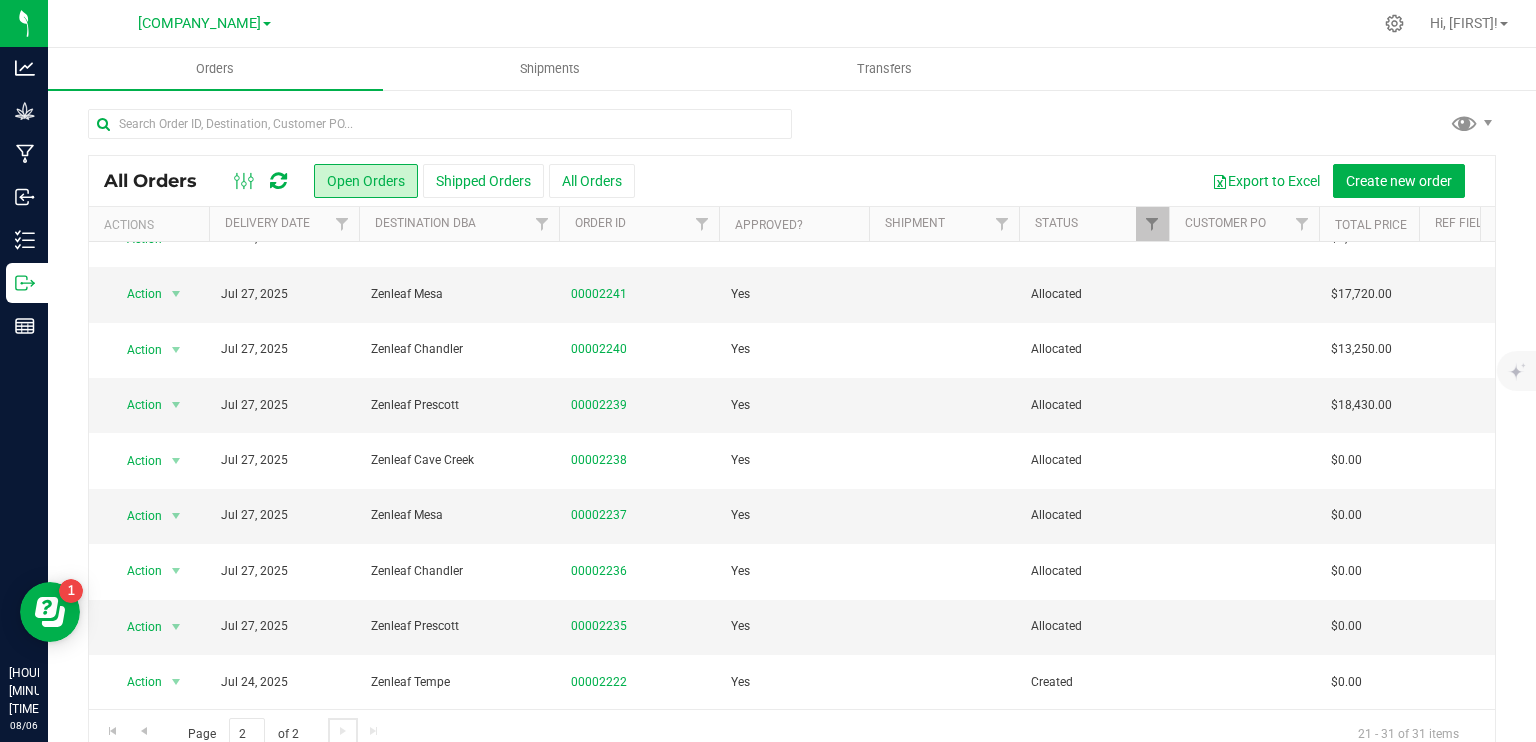 scroll, scrollTop: 0, scrollLeft: 0, axis: both 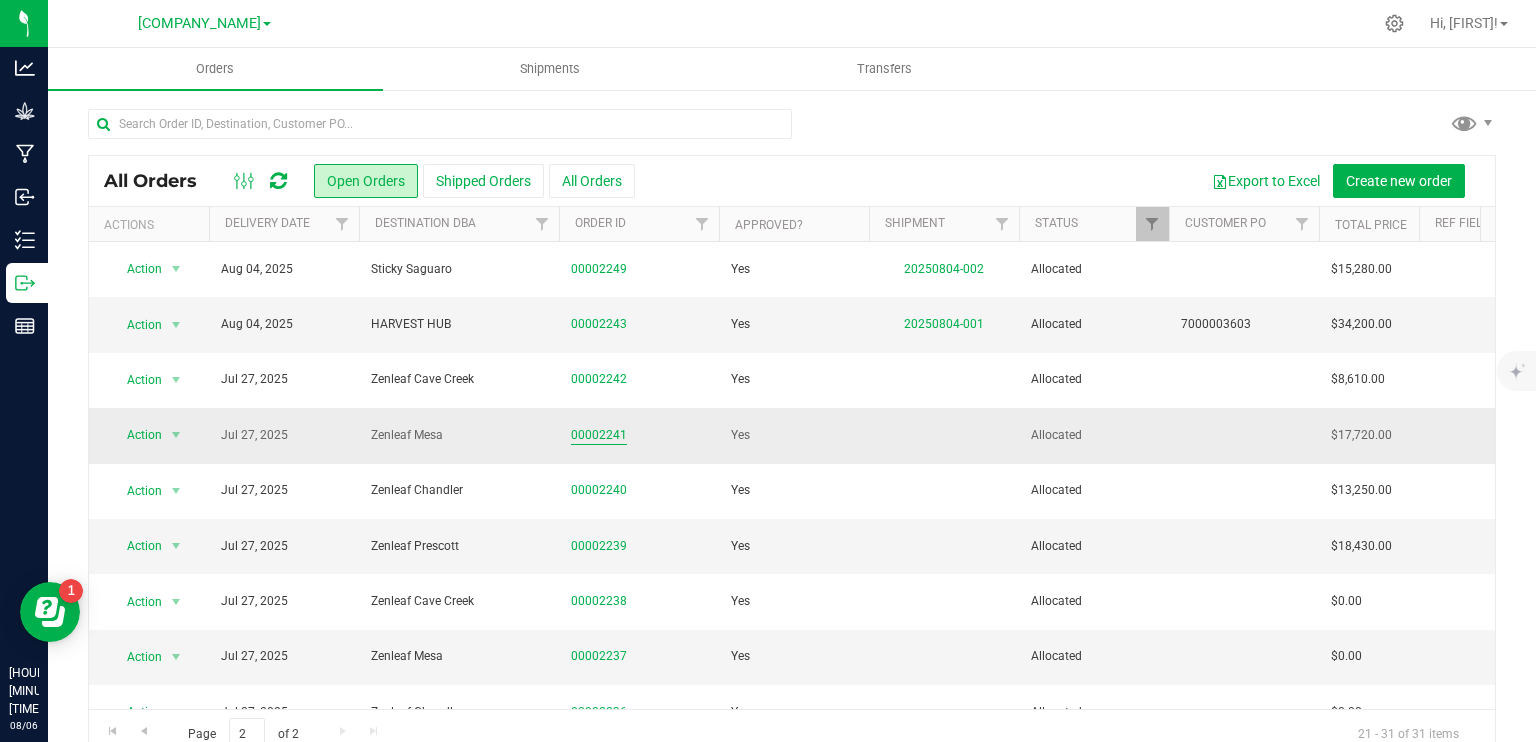 click on "00002241" at bounding box center [599, 435] 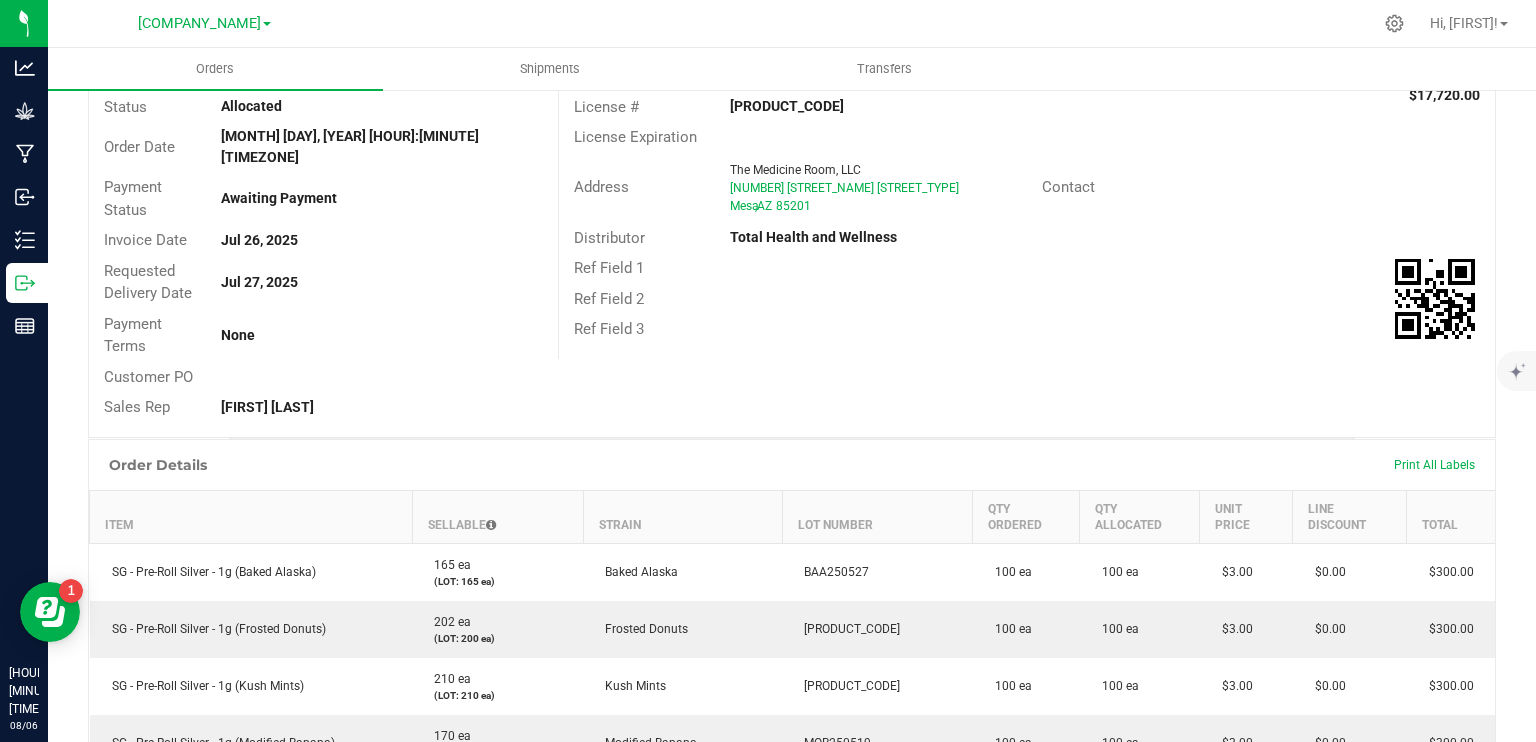 scroll, scrollTop: 0, scrollLeft: 0, axis: both 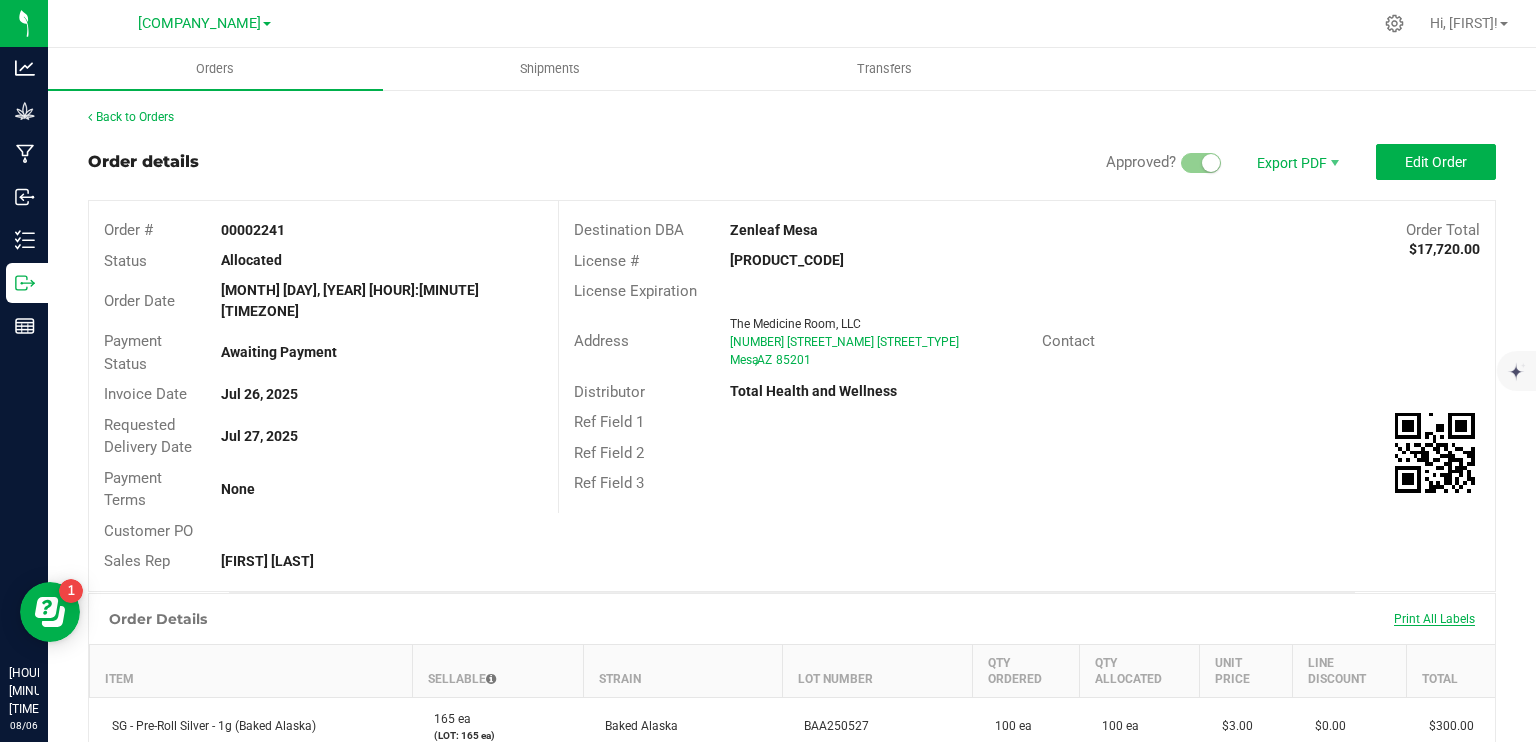 click on "Print All Labels" at bounding box center [1434, 619] 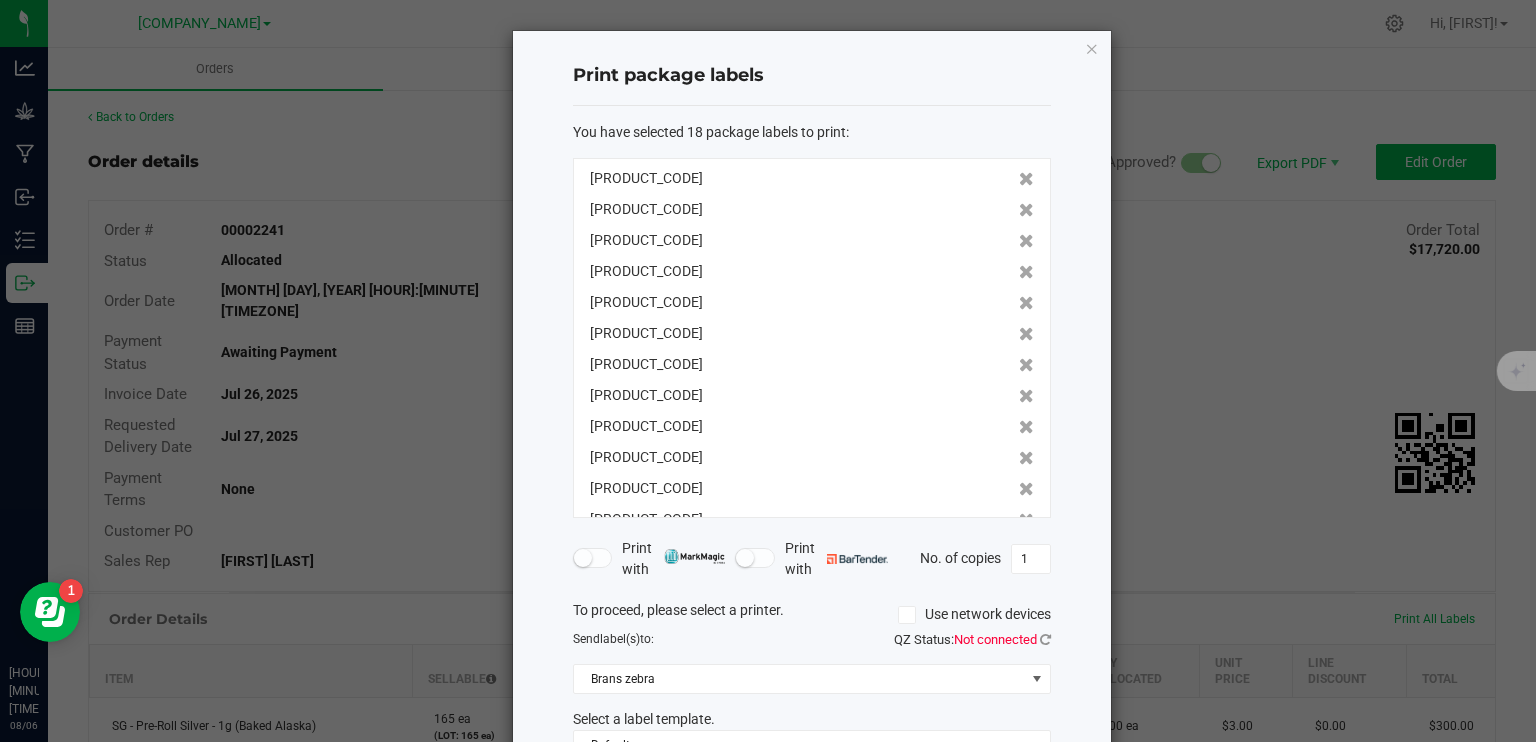 scroll, scrollTop: 215, scrollLeft: 0, axis: vertical 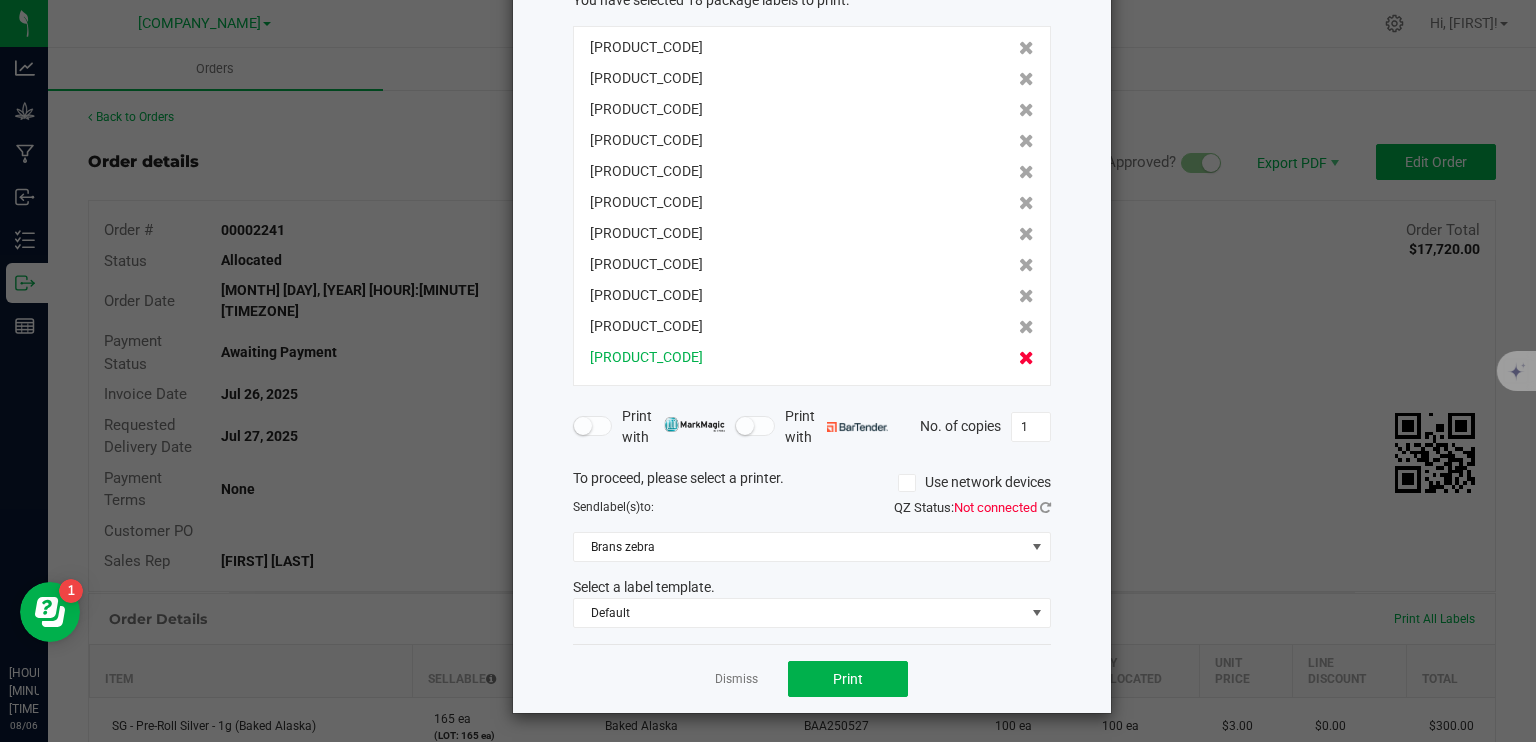 click 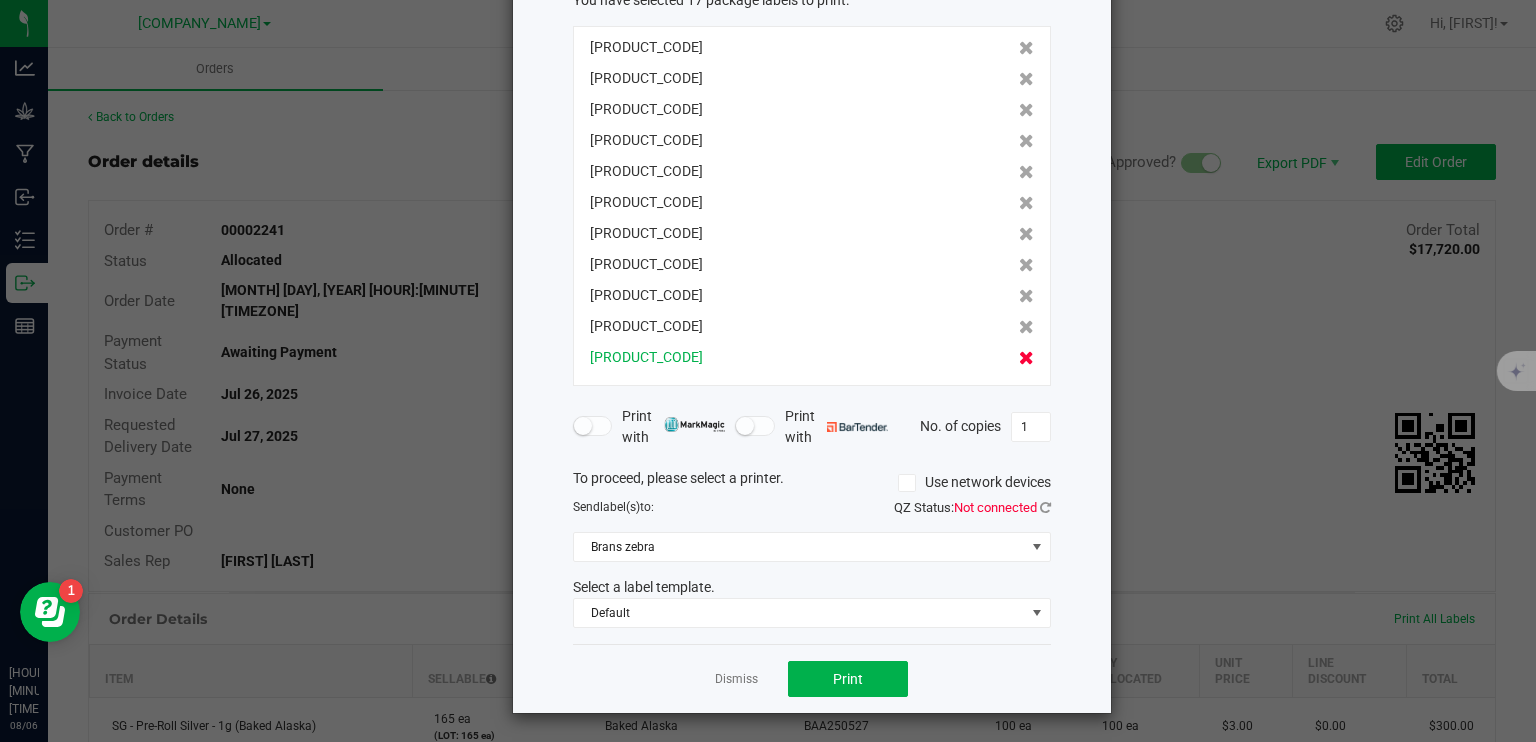 click 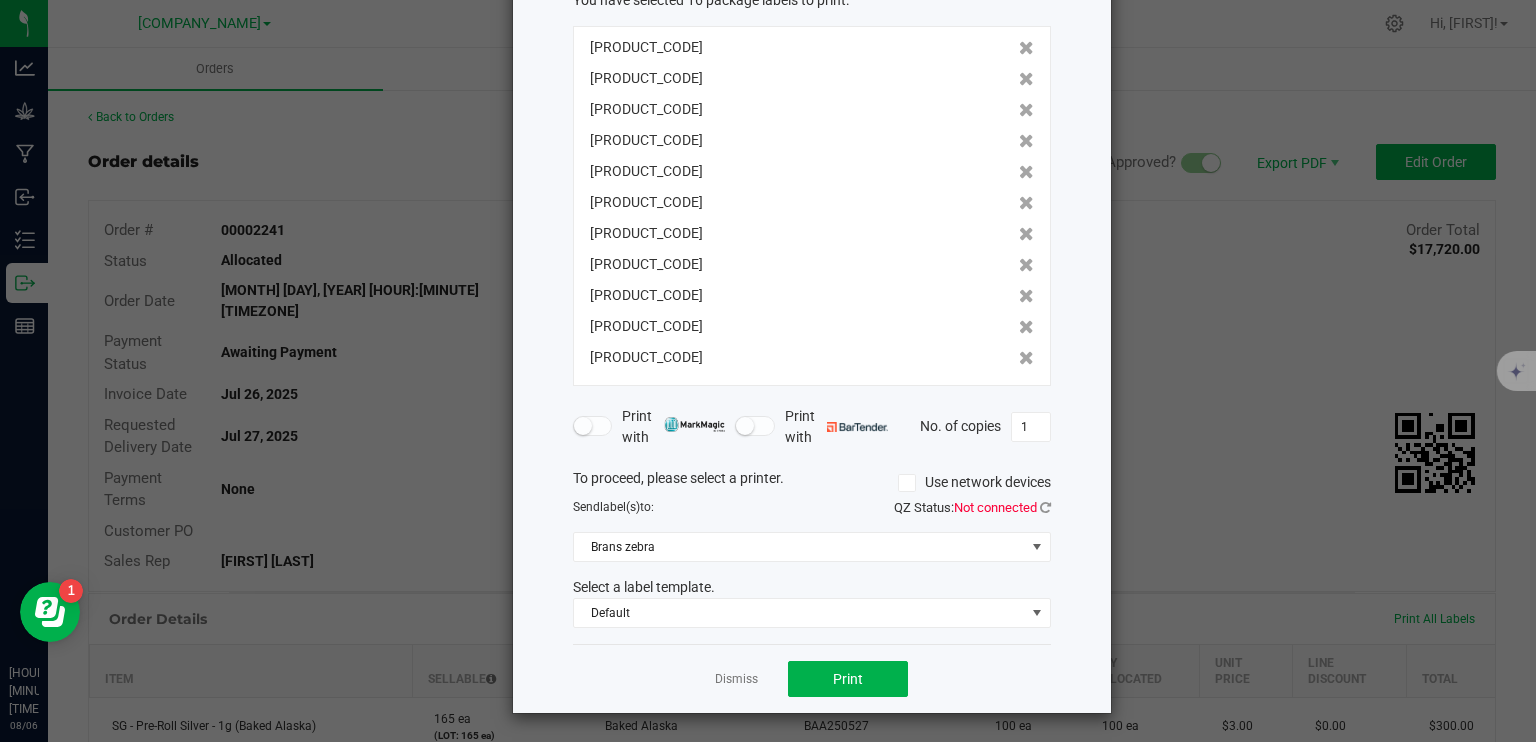 click 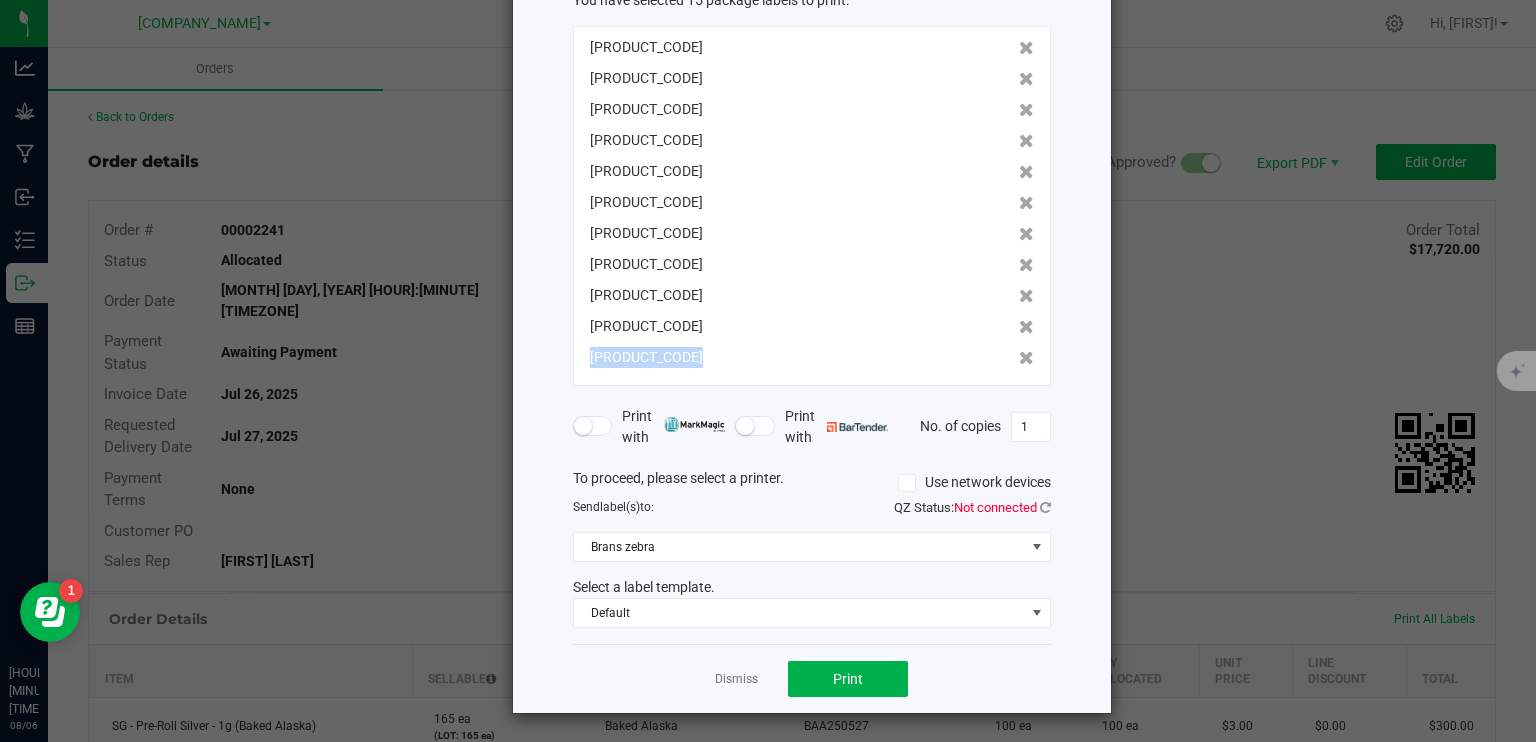 click 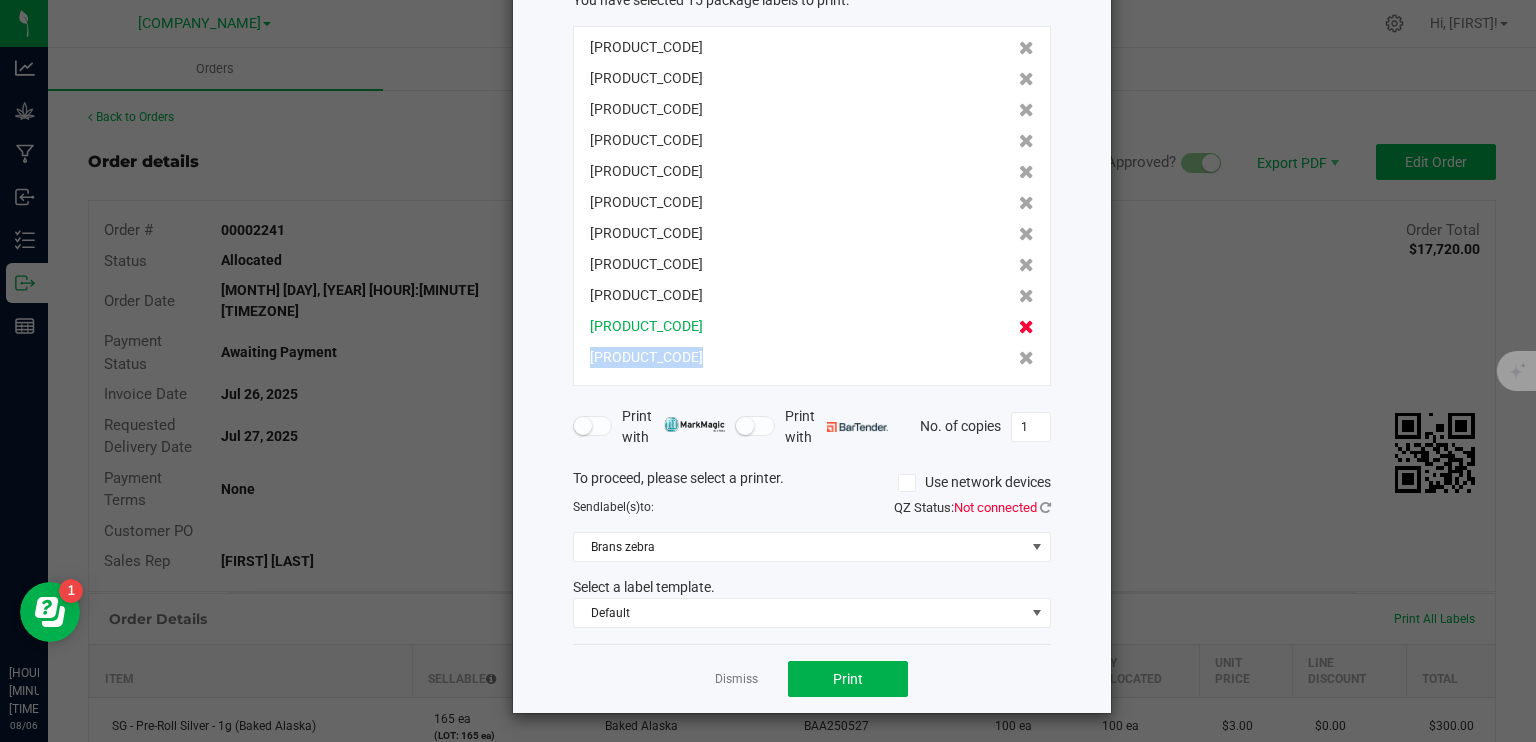 scroll, scrollTop: 92, scrollLeft: 0, axis: vertical 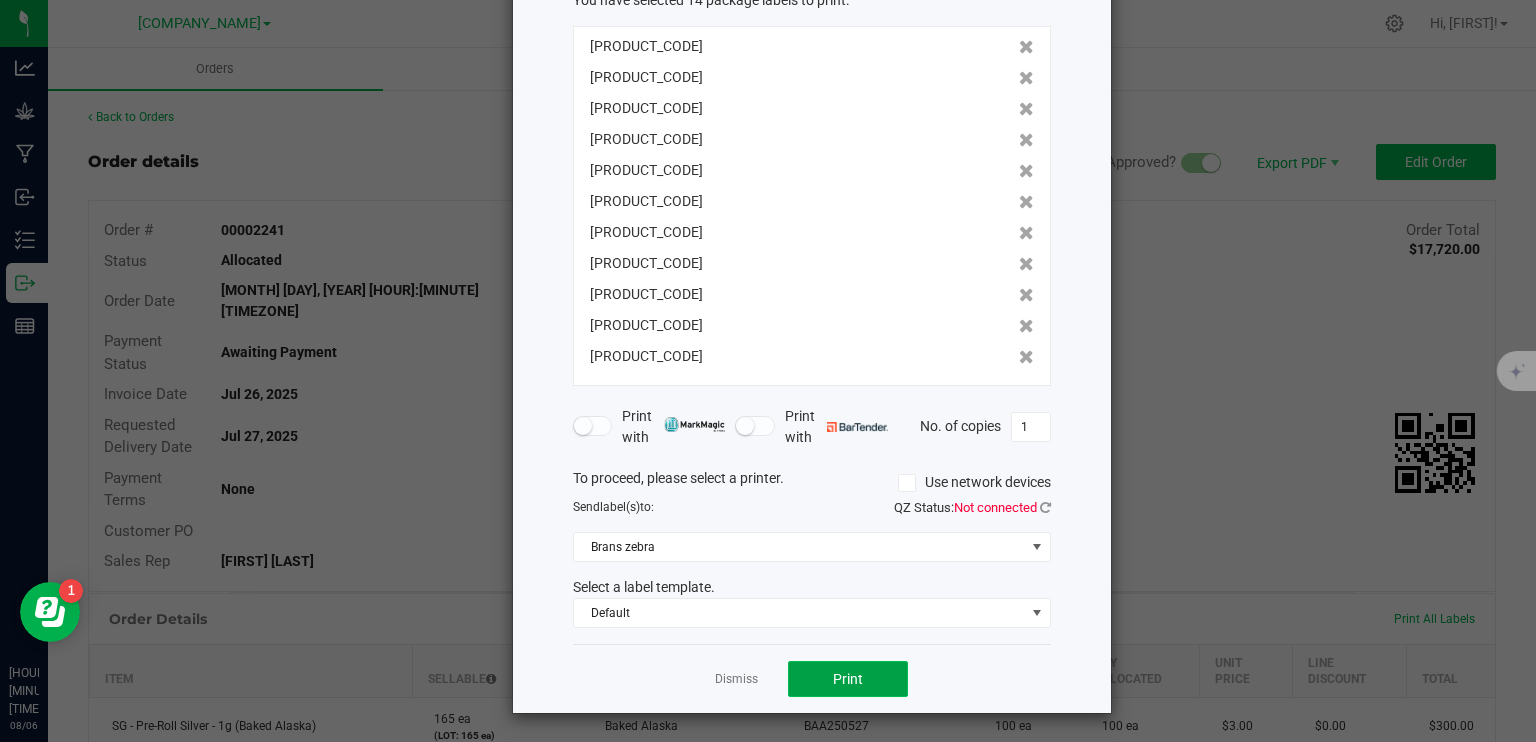 click on "Print" 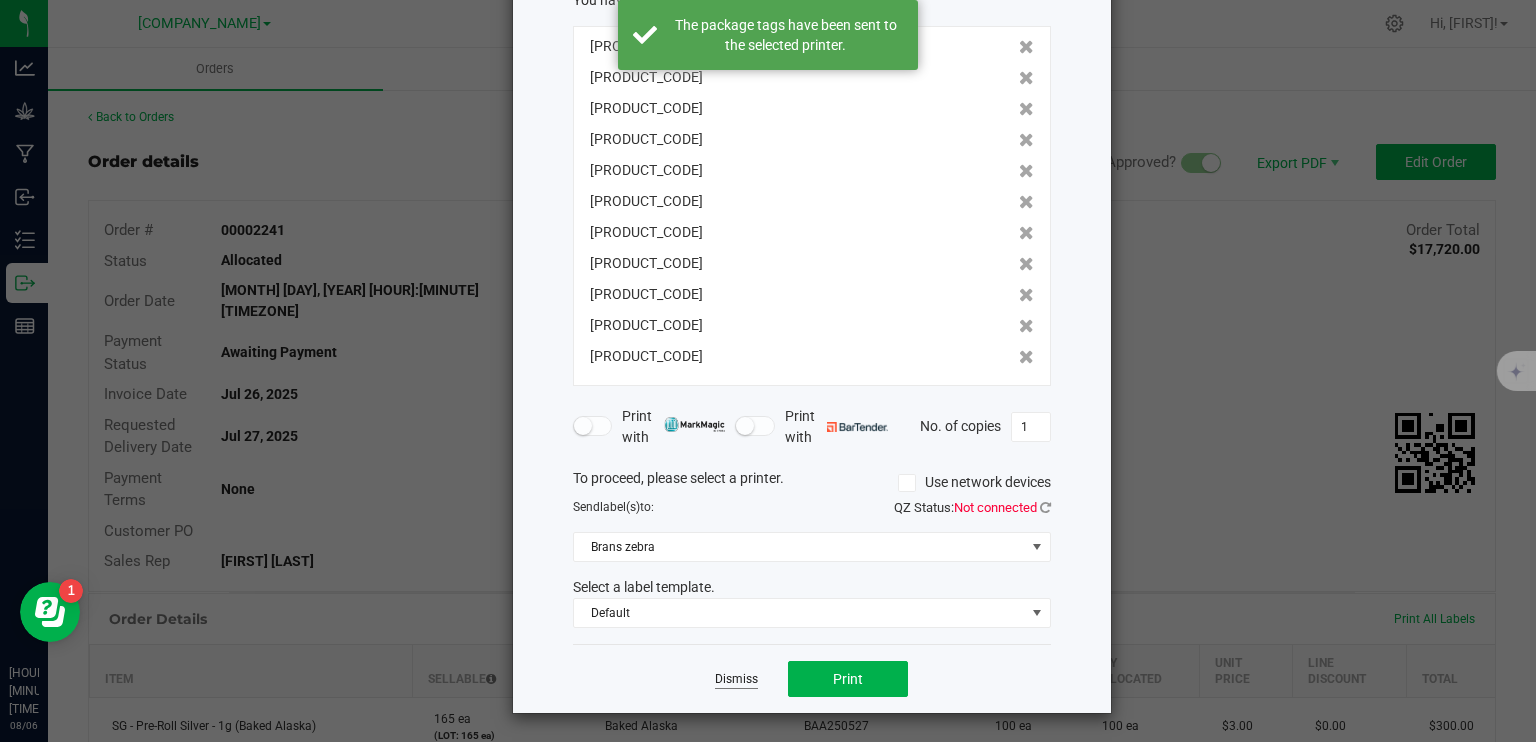 click on "Dismiss" 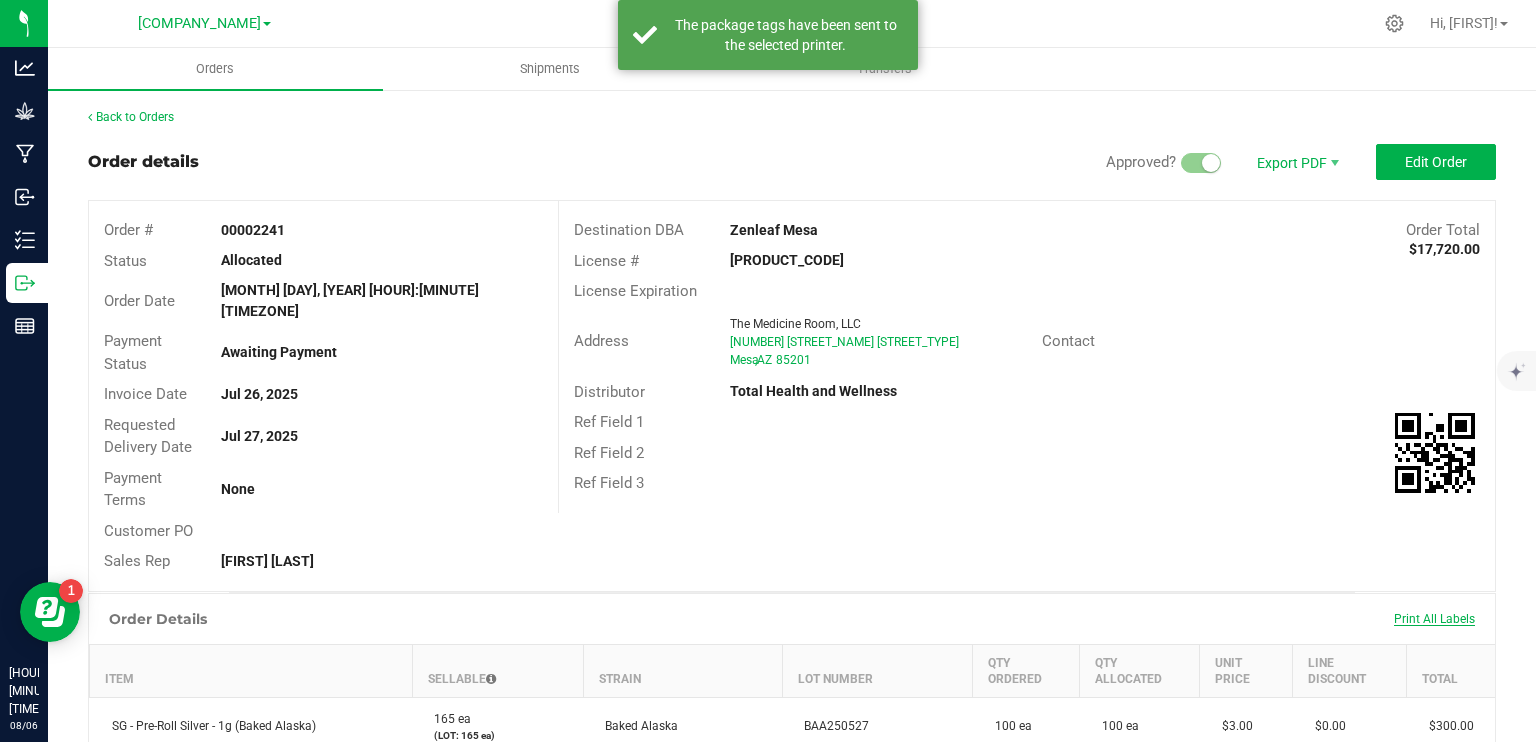 click on "Print All Labels" at bounding box center (1434, 619) 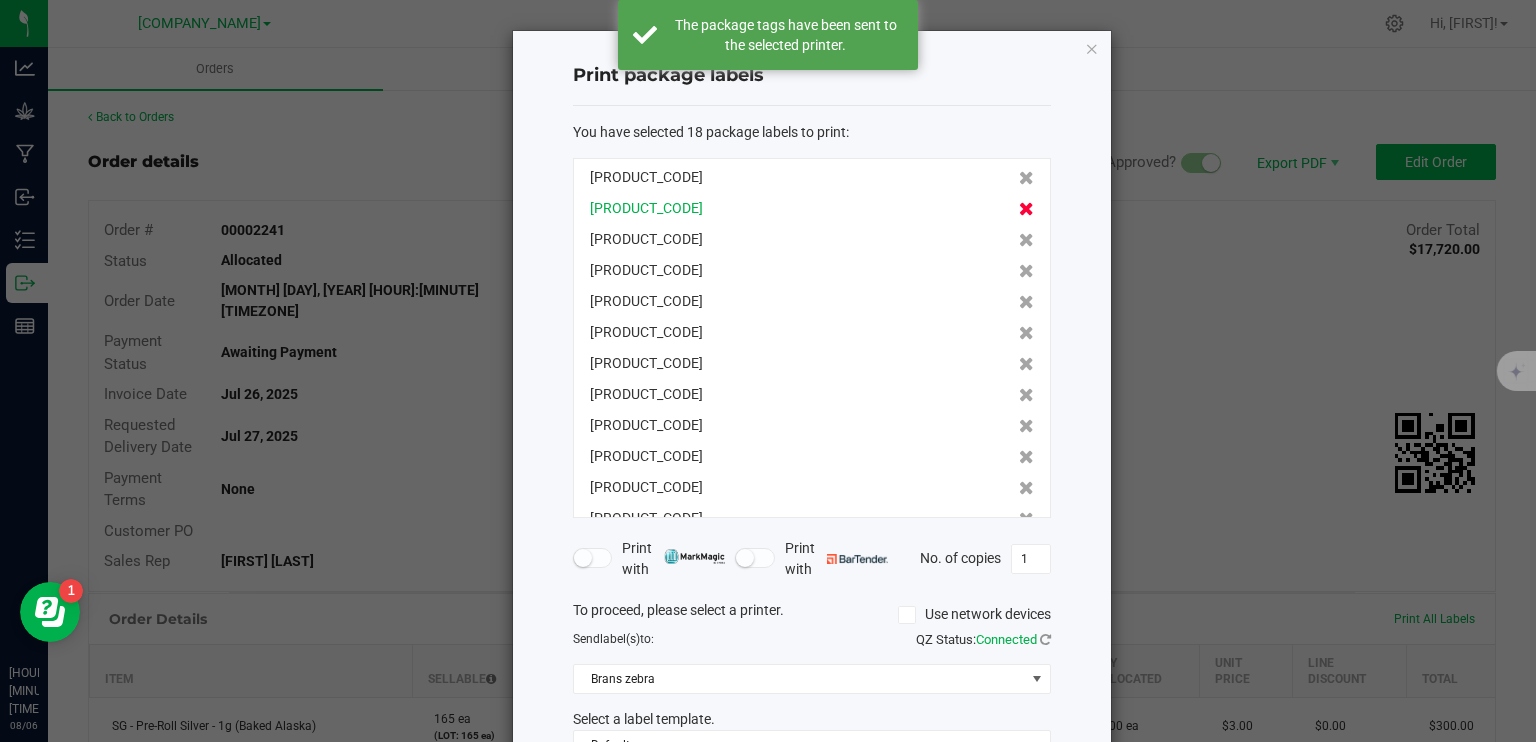 click 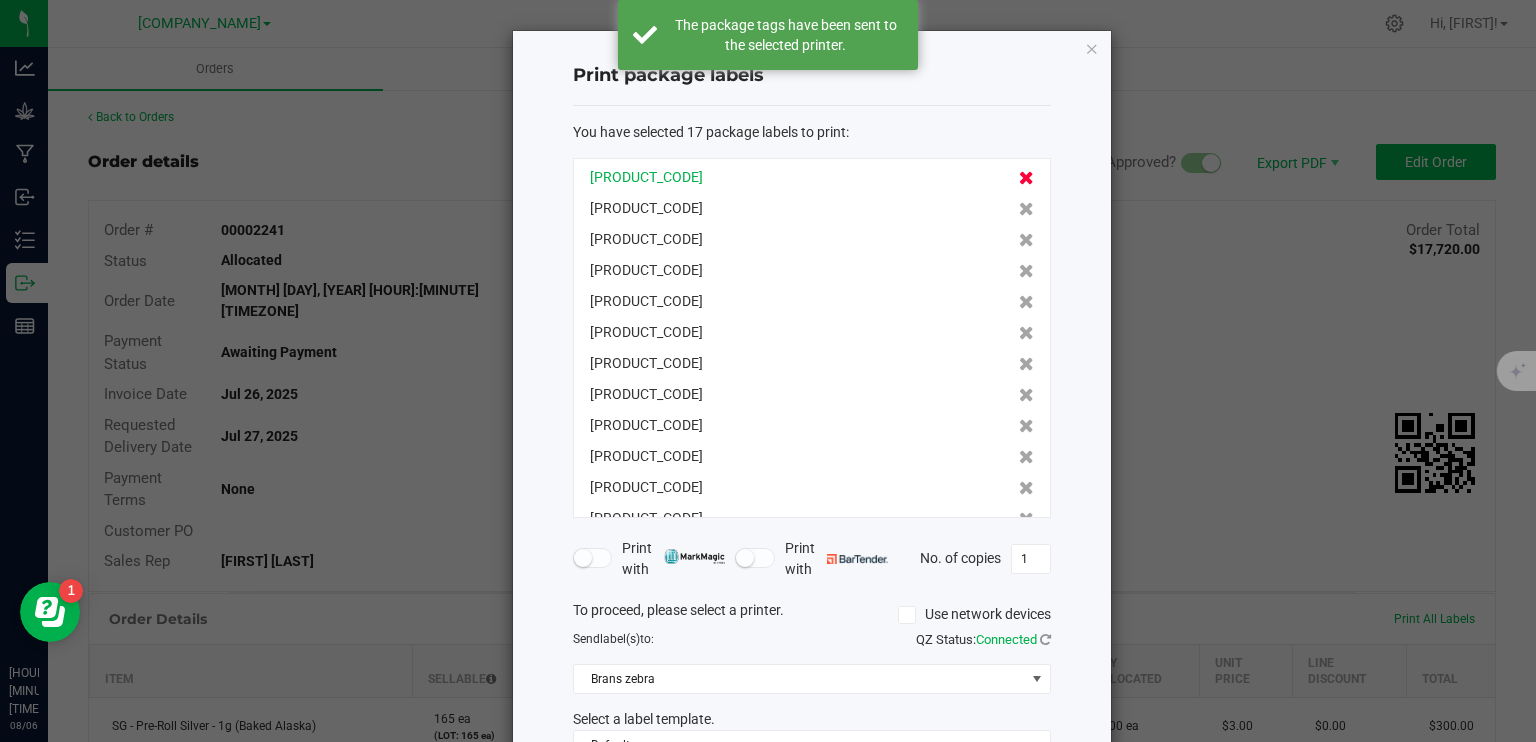 click 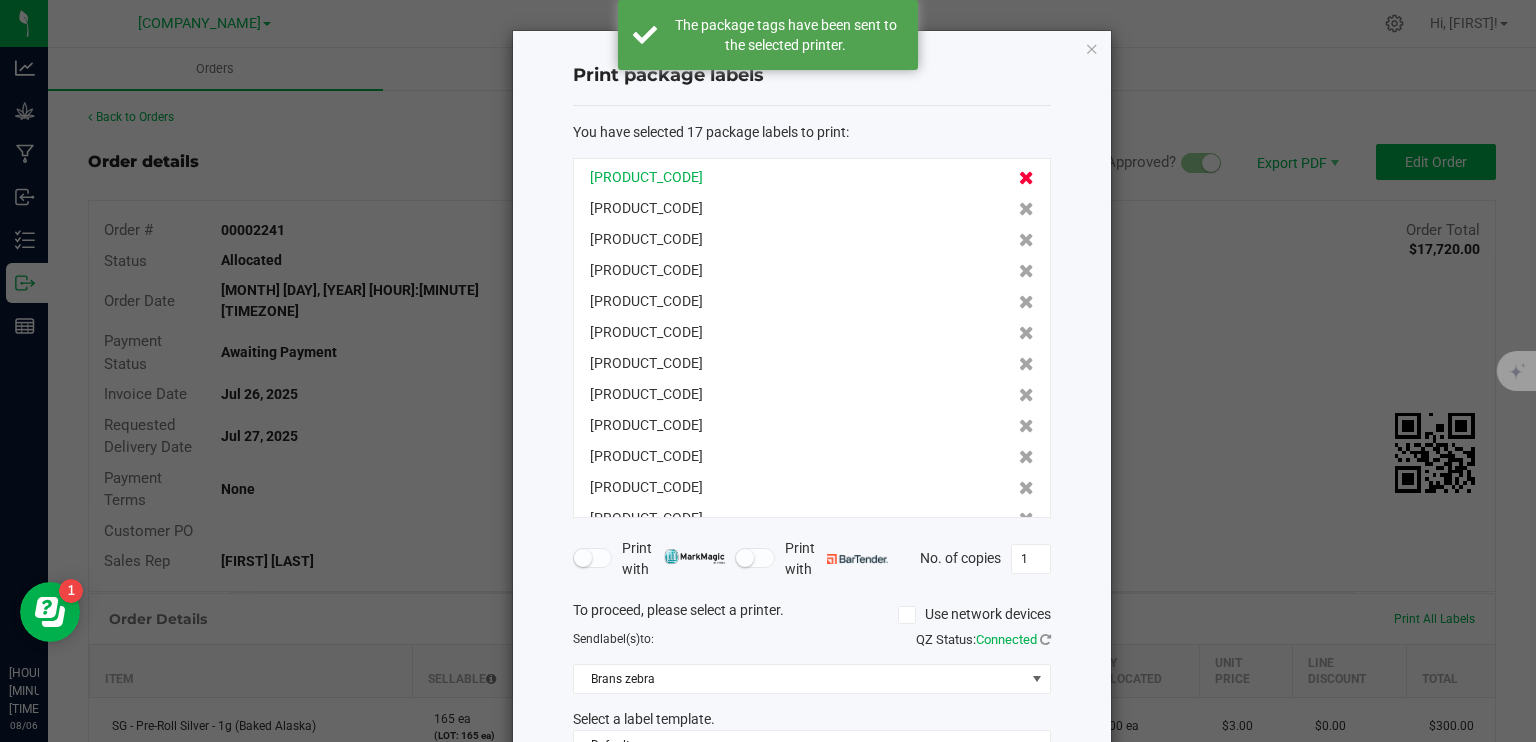 click 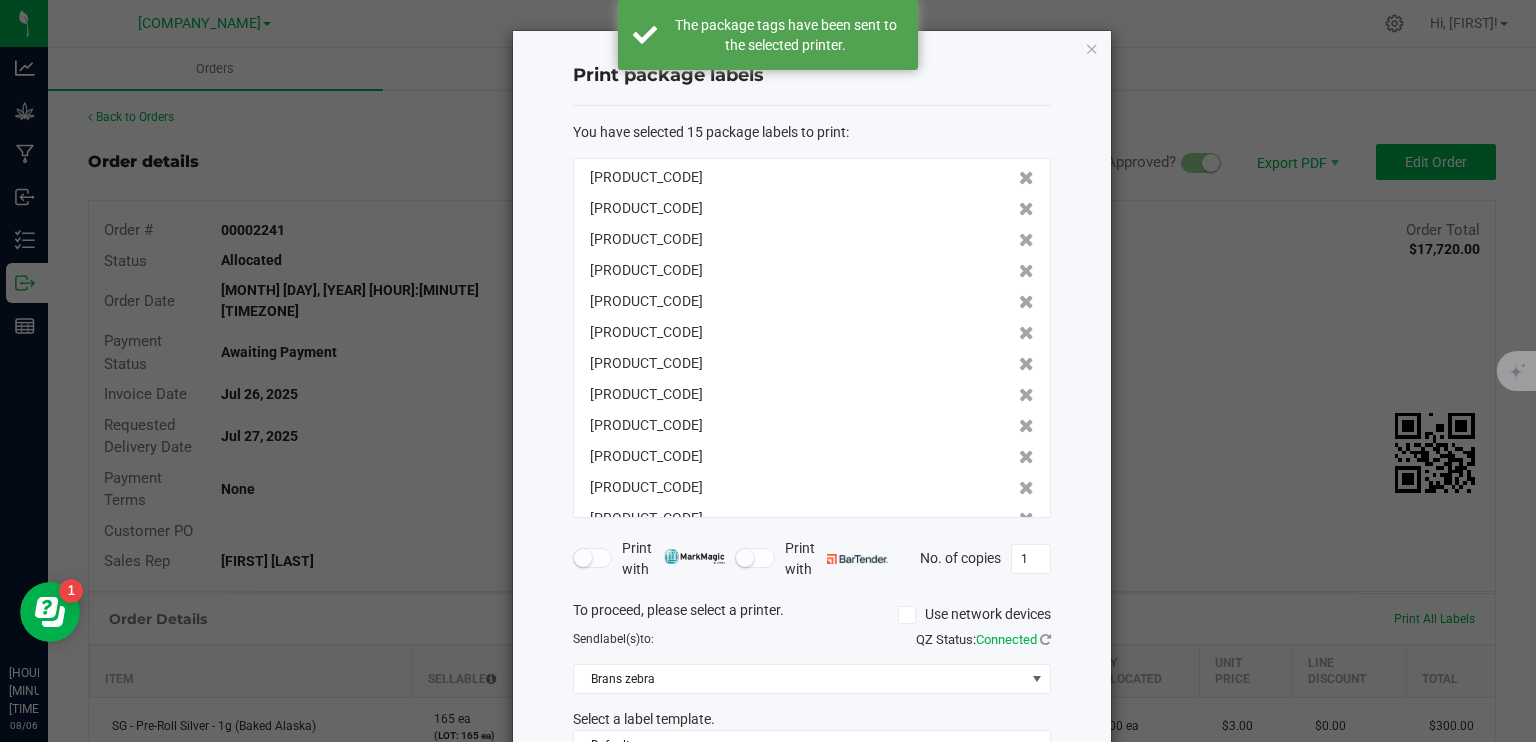 click 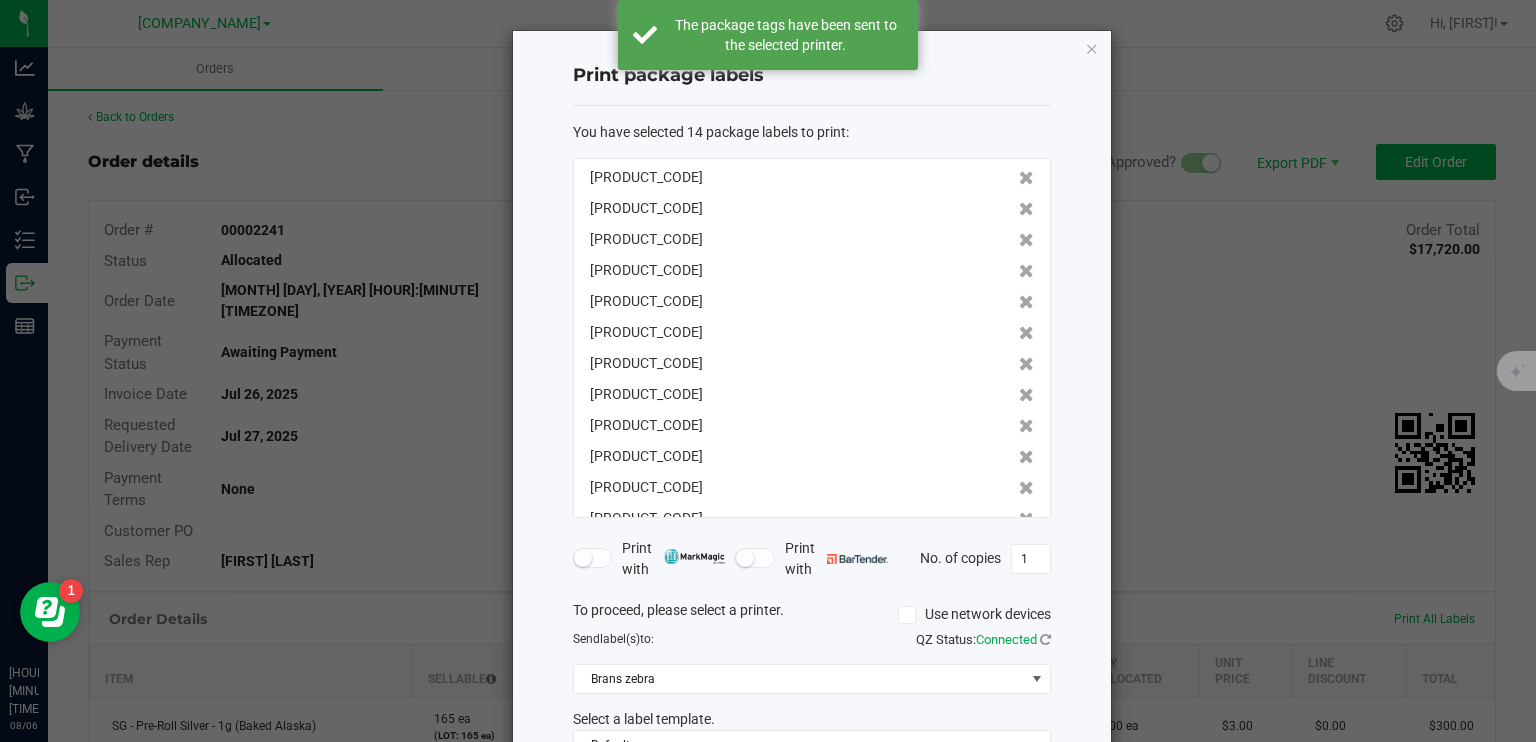 click 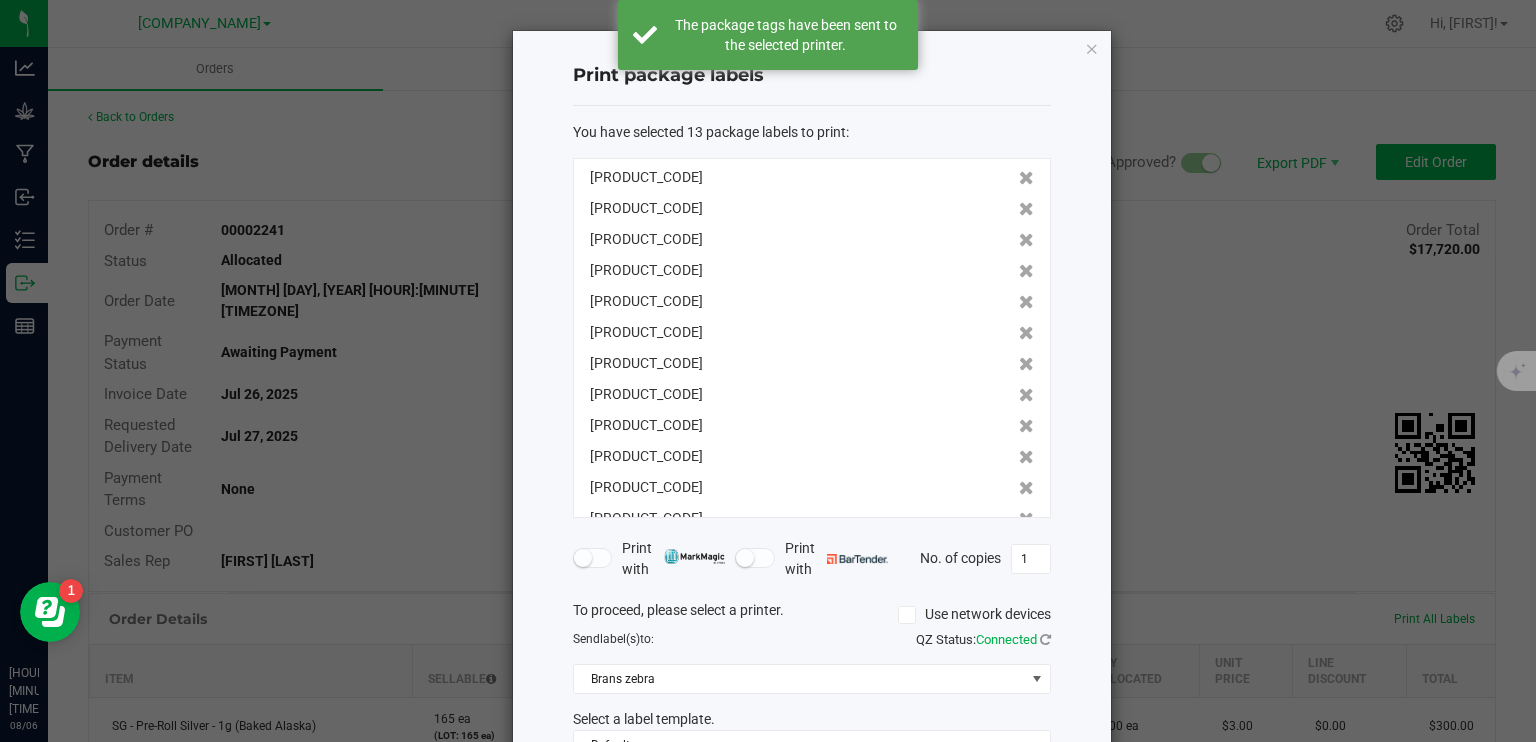 click 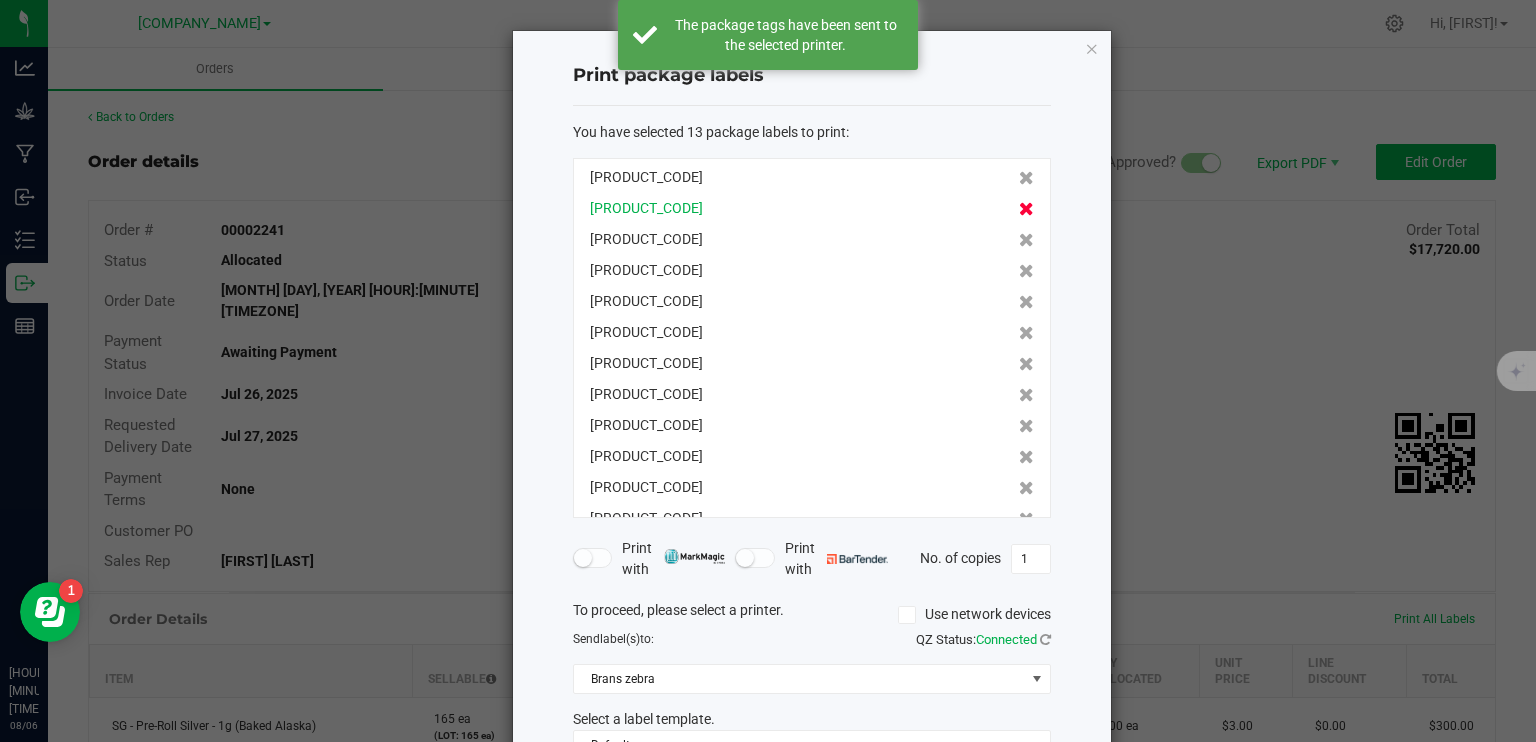 click 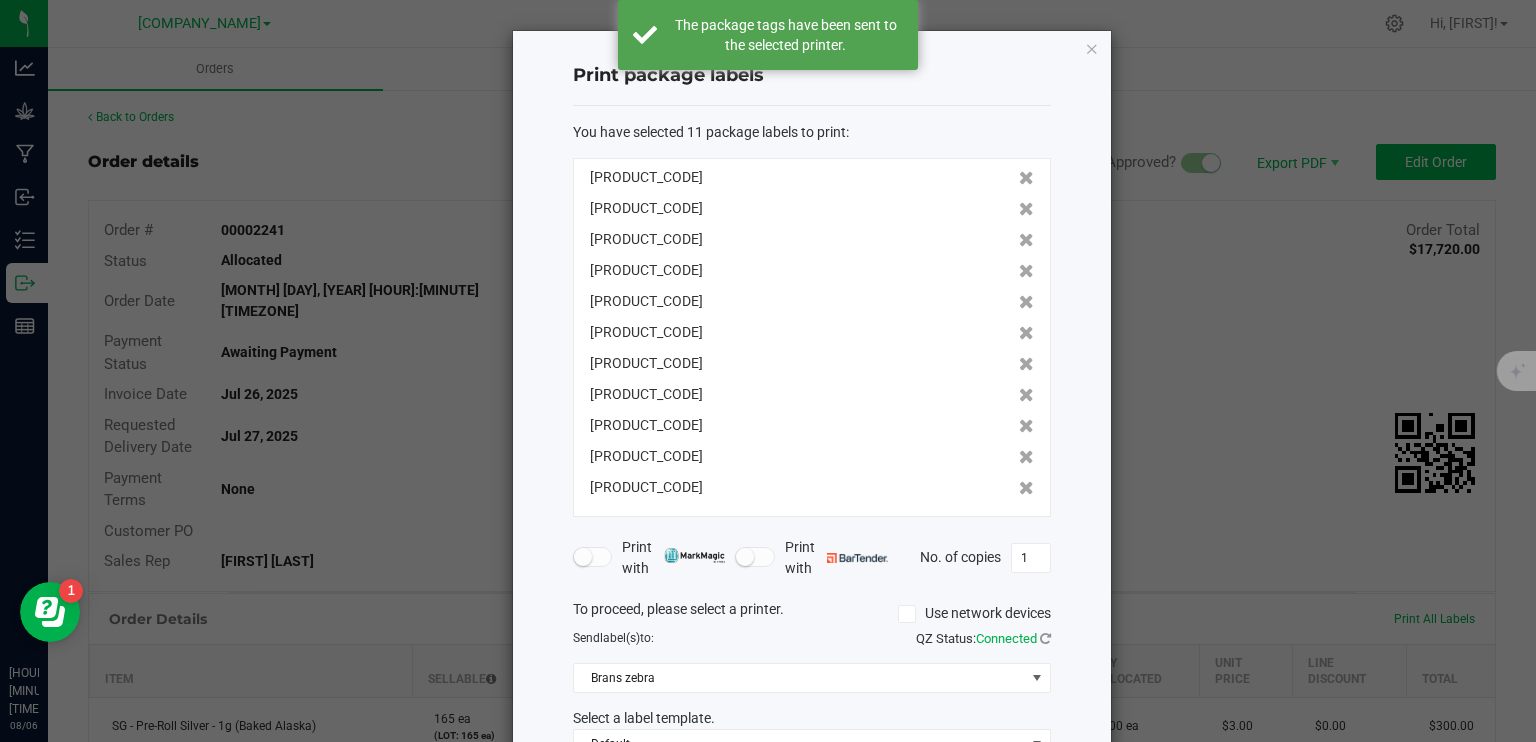 click 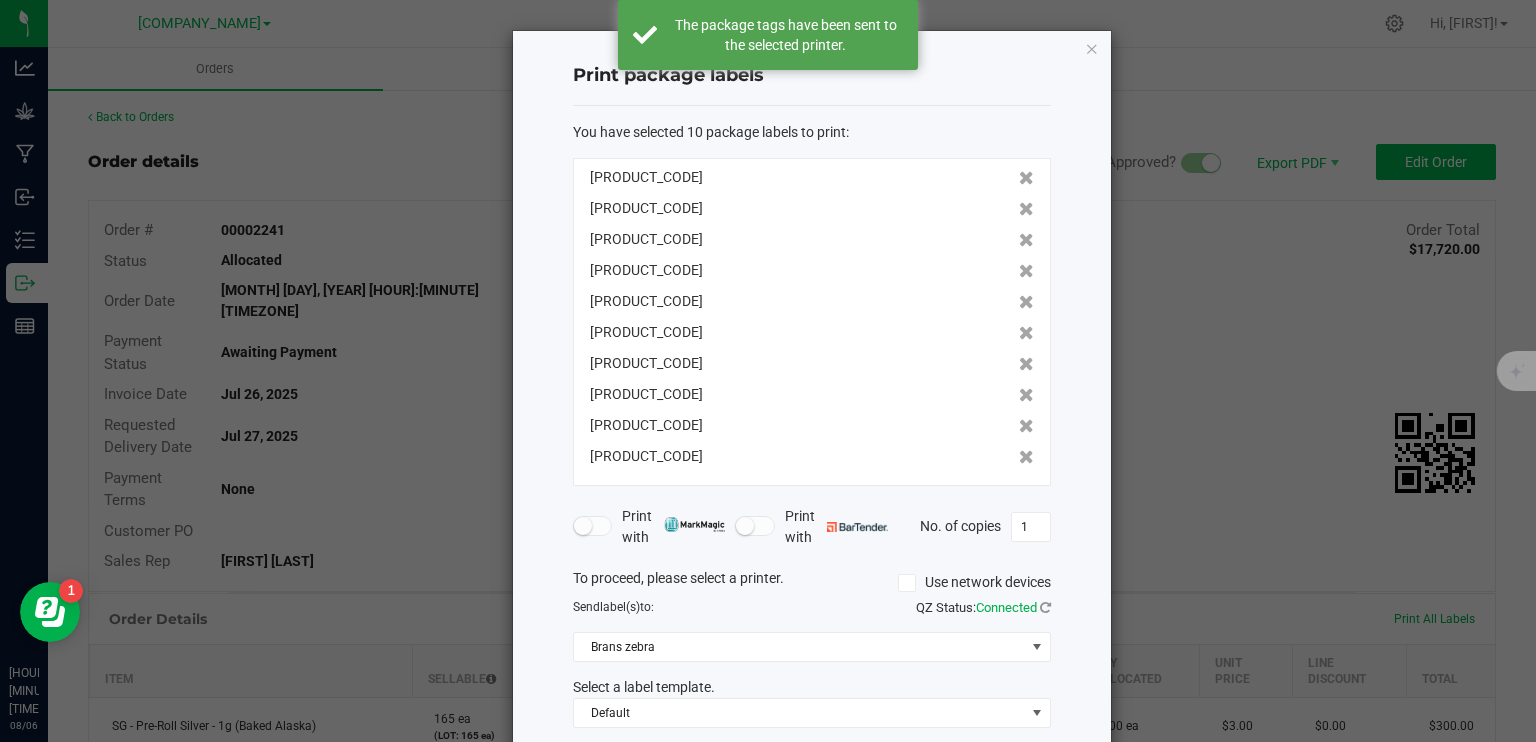 click 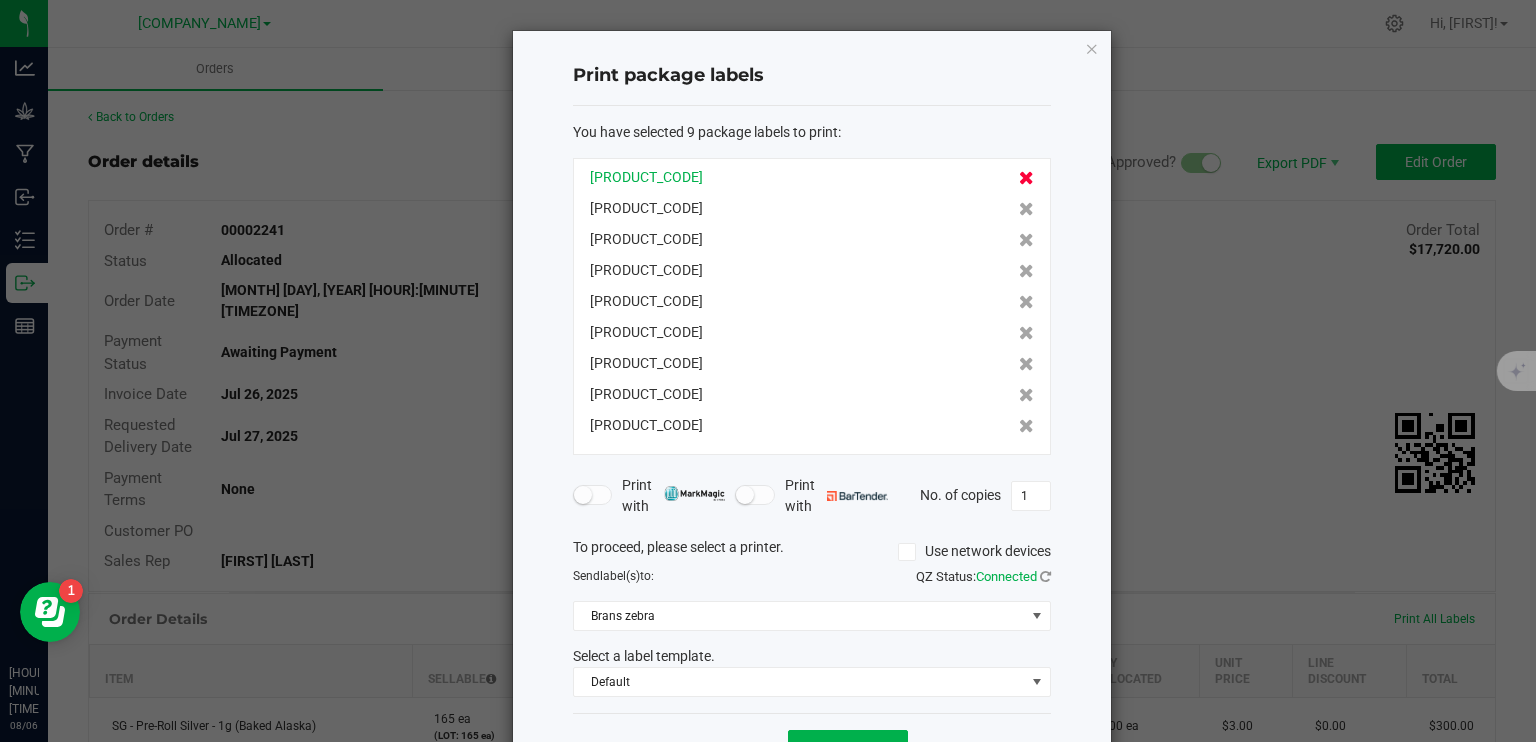 click 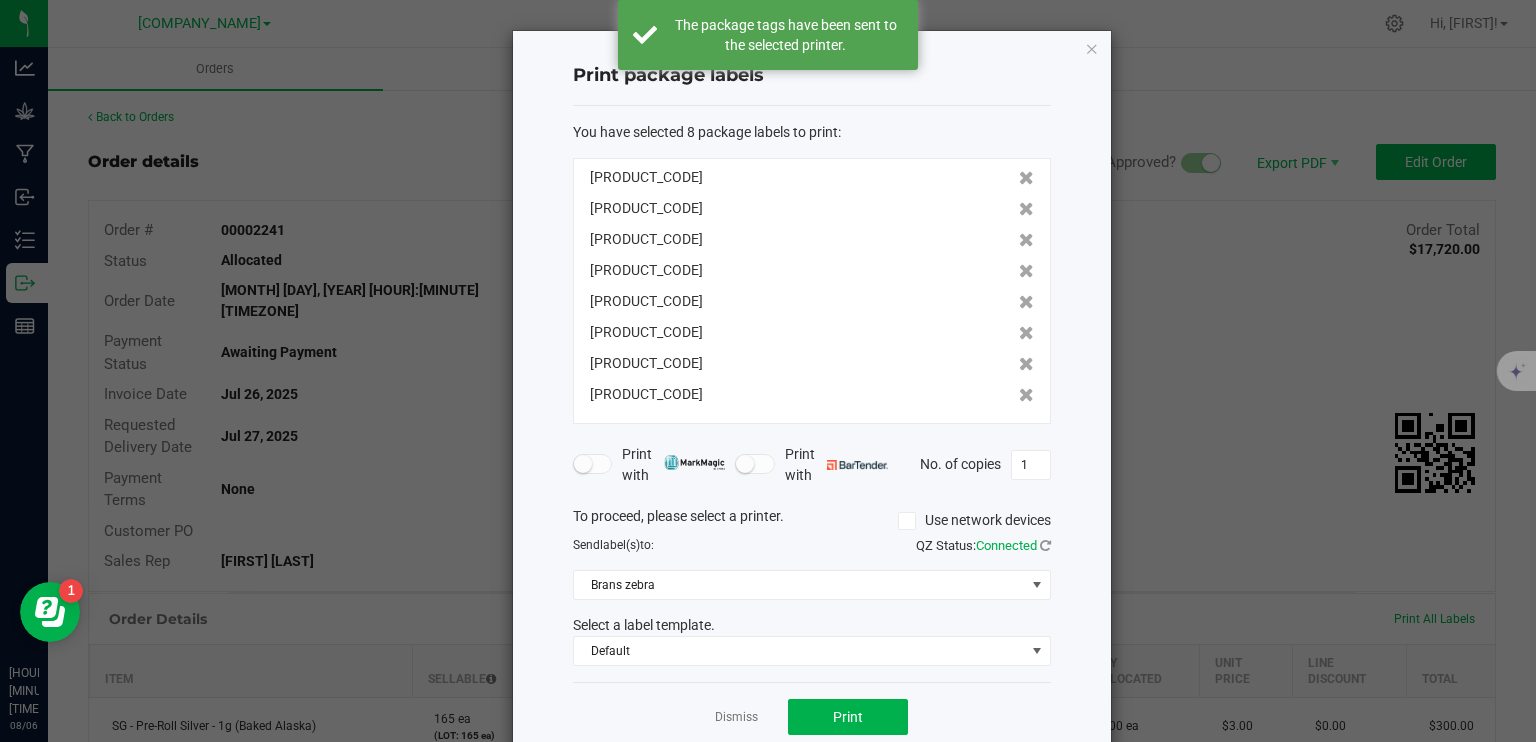 click 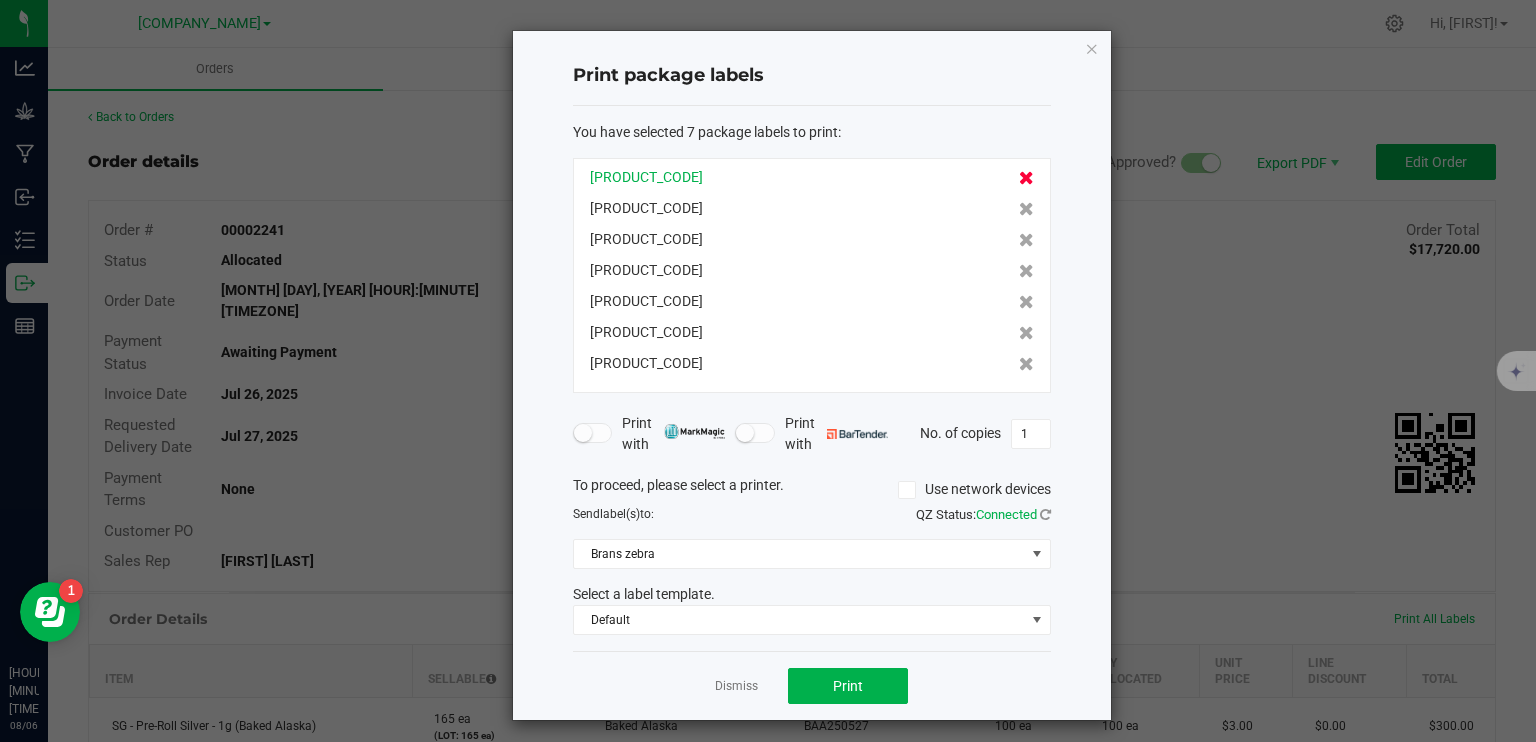 click 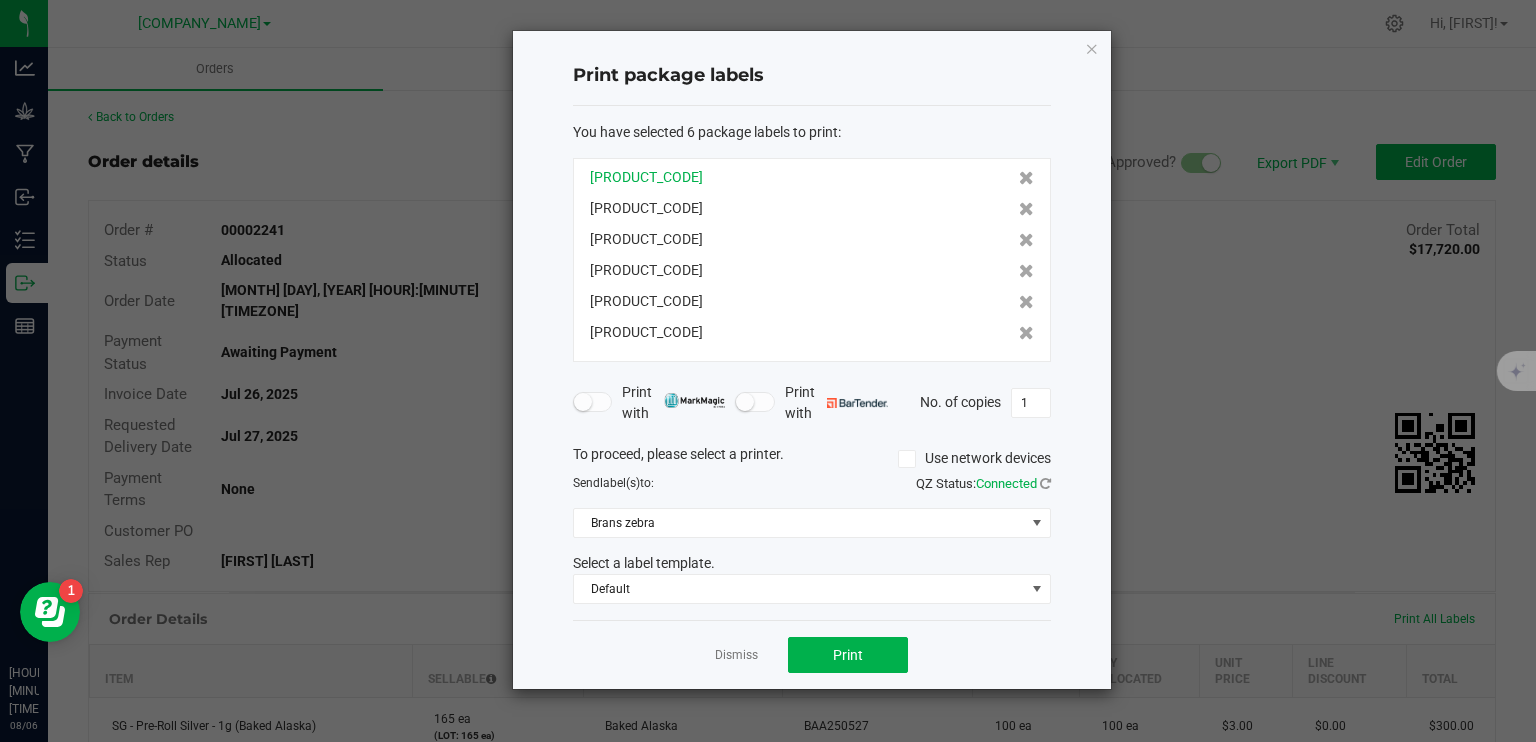 click on "[PRODUCT_CODE]" 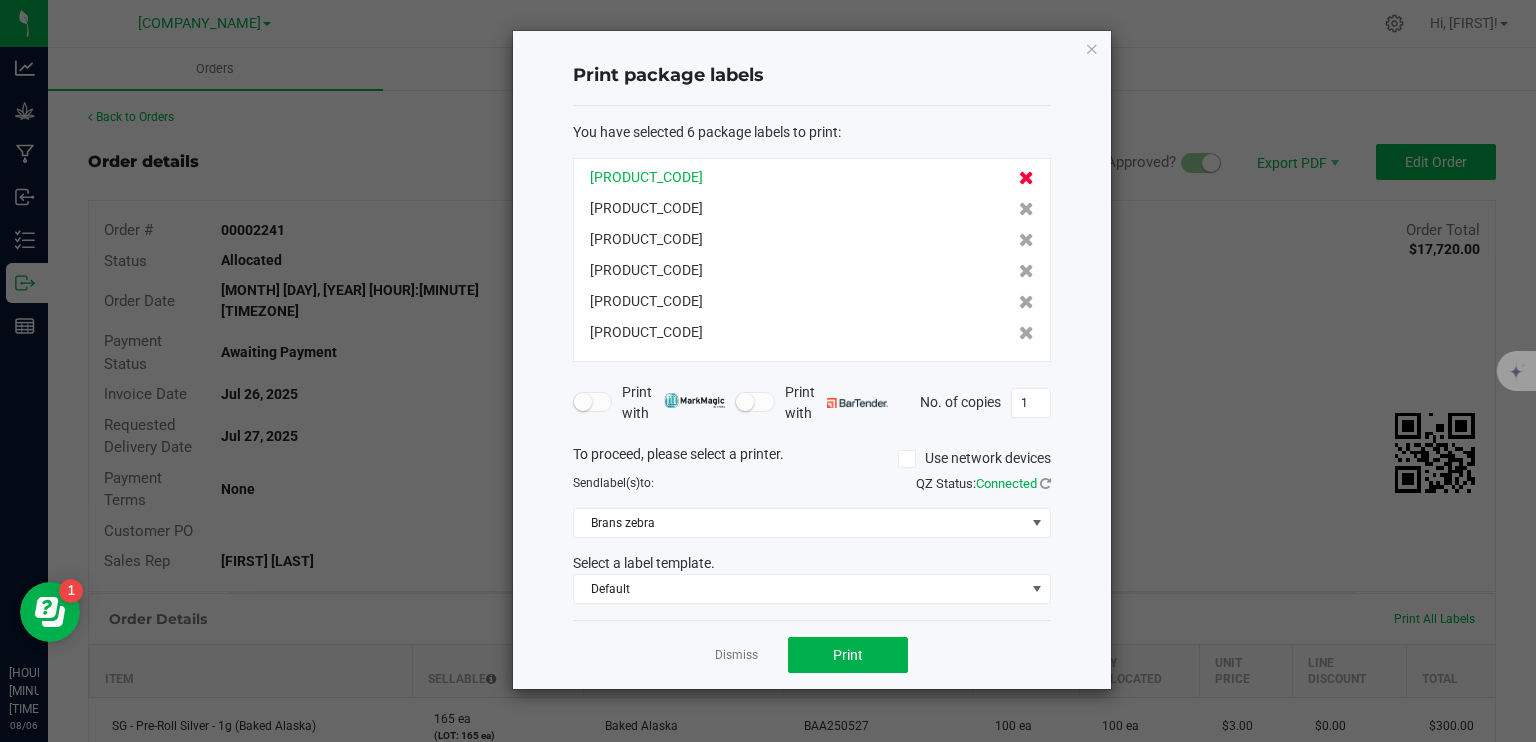 click 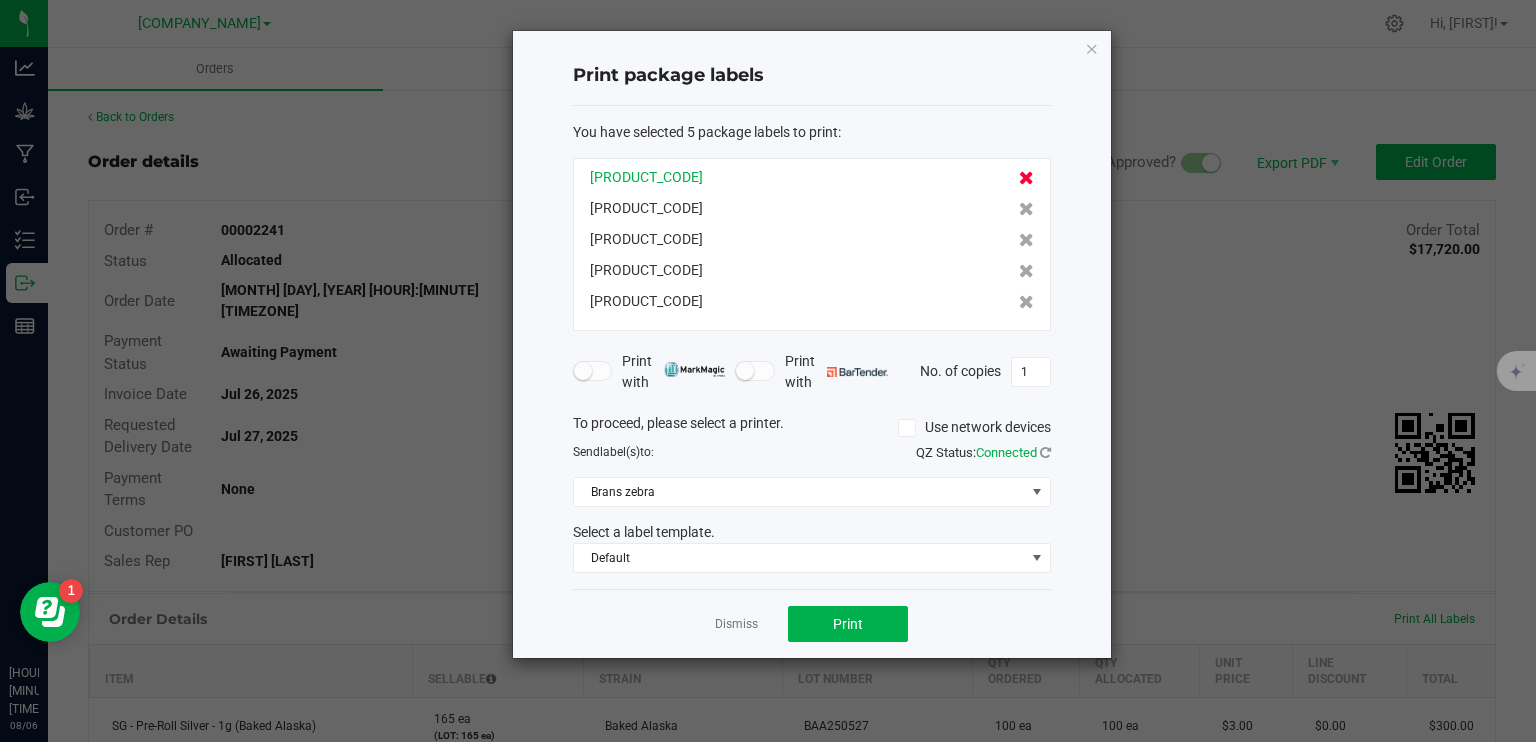 click 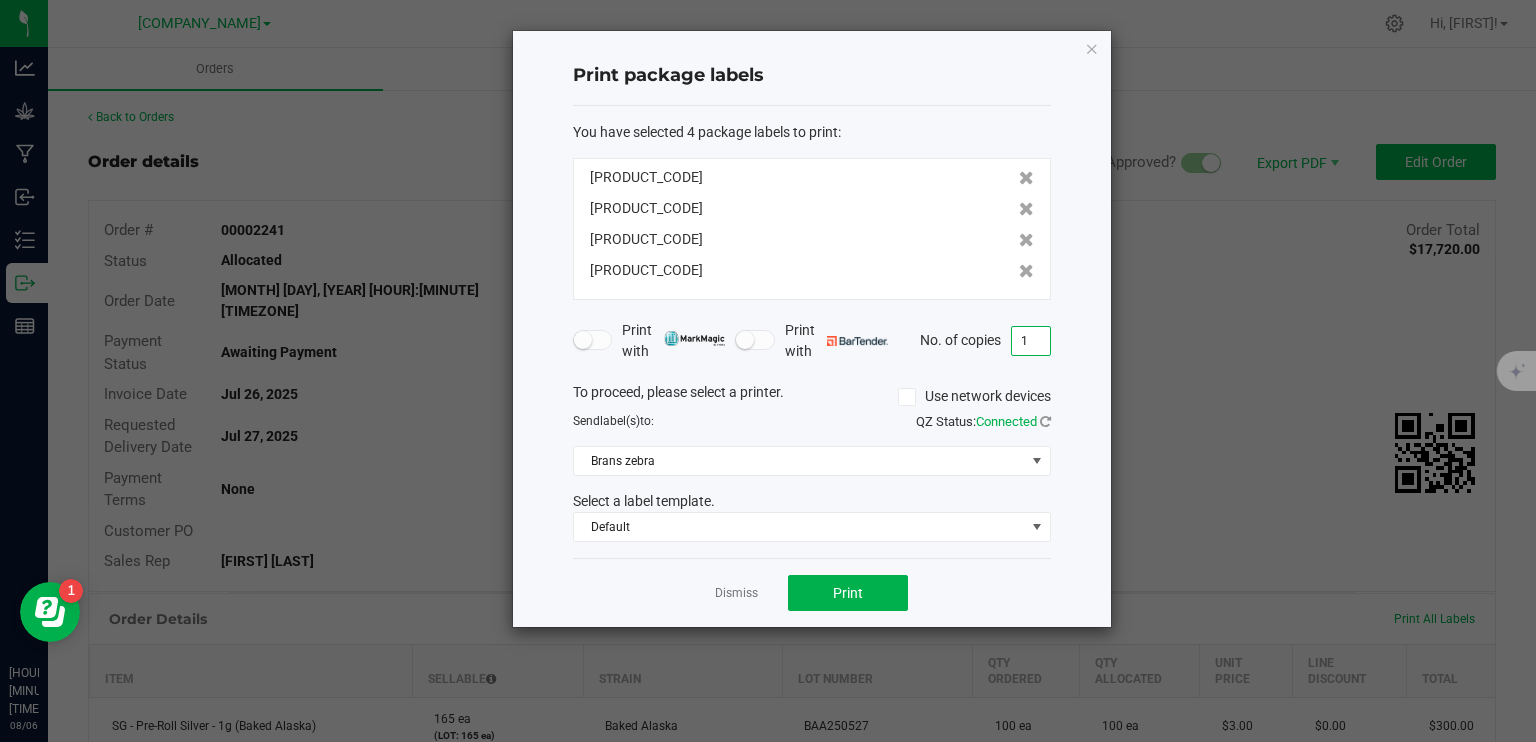 click on "1" at bounding box center [1031, 341] 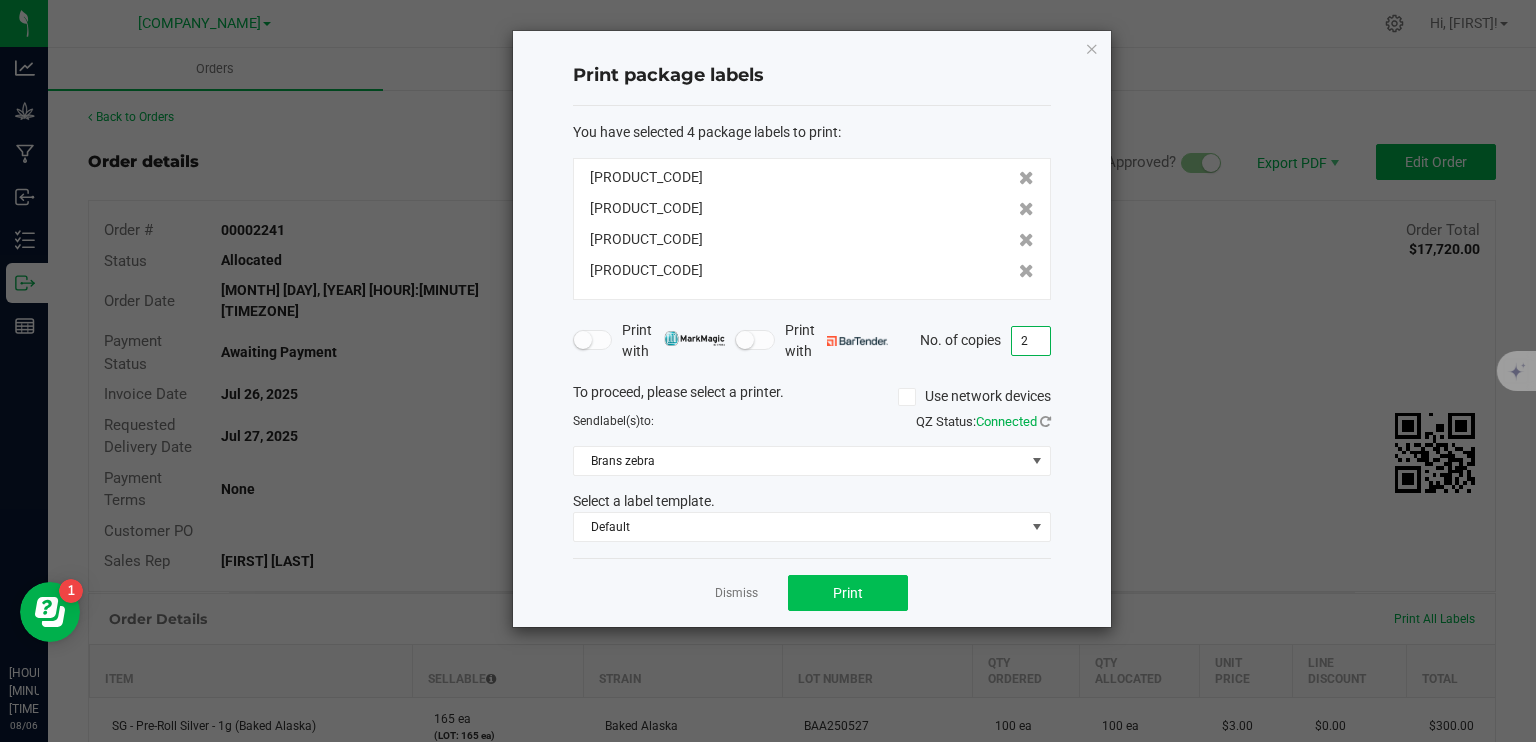 type on "2" 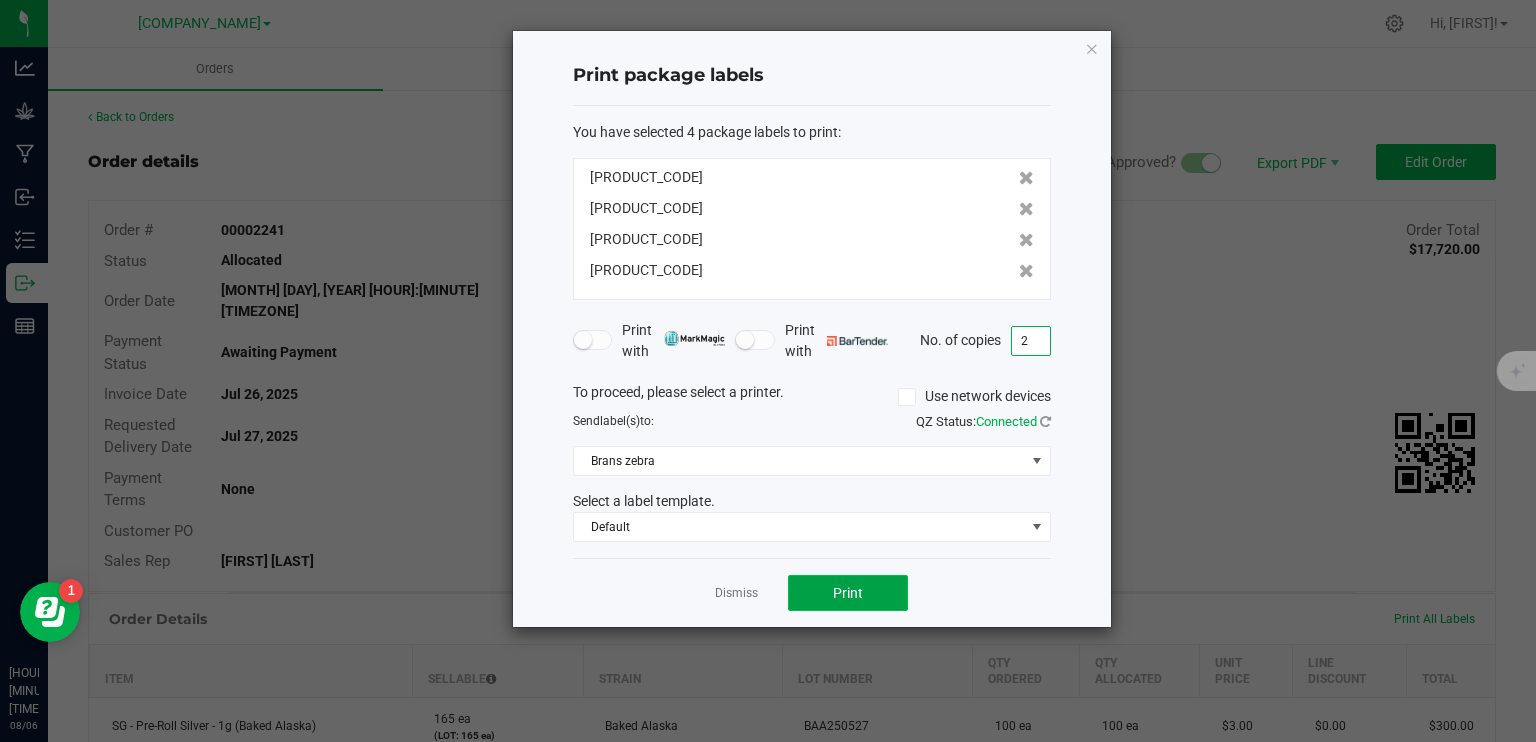 click on "Print" 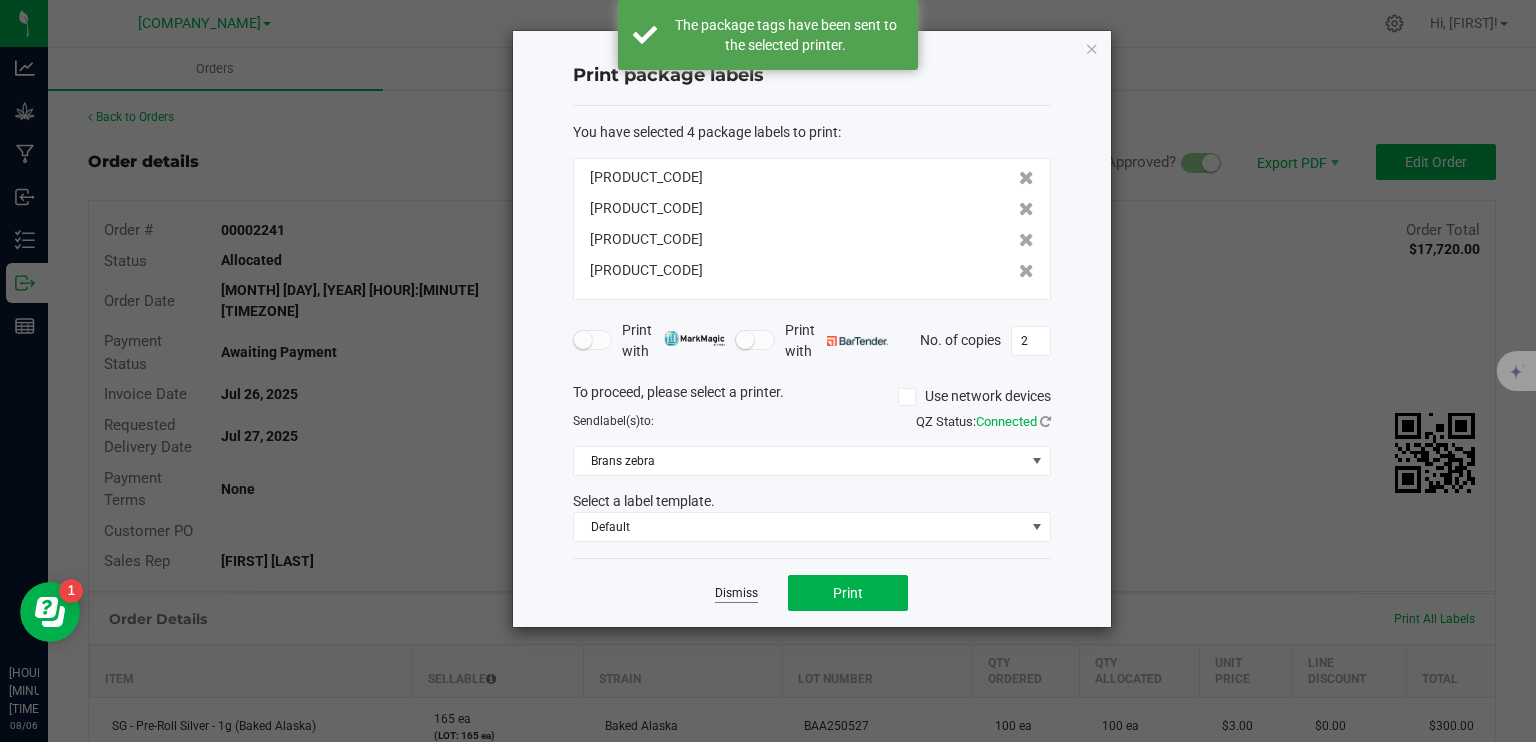 click on "Dismiss" 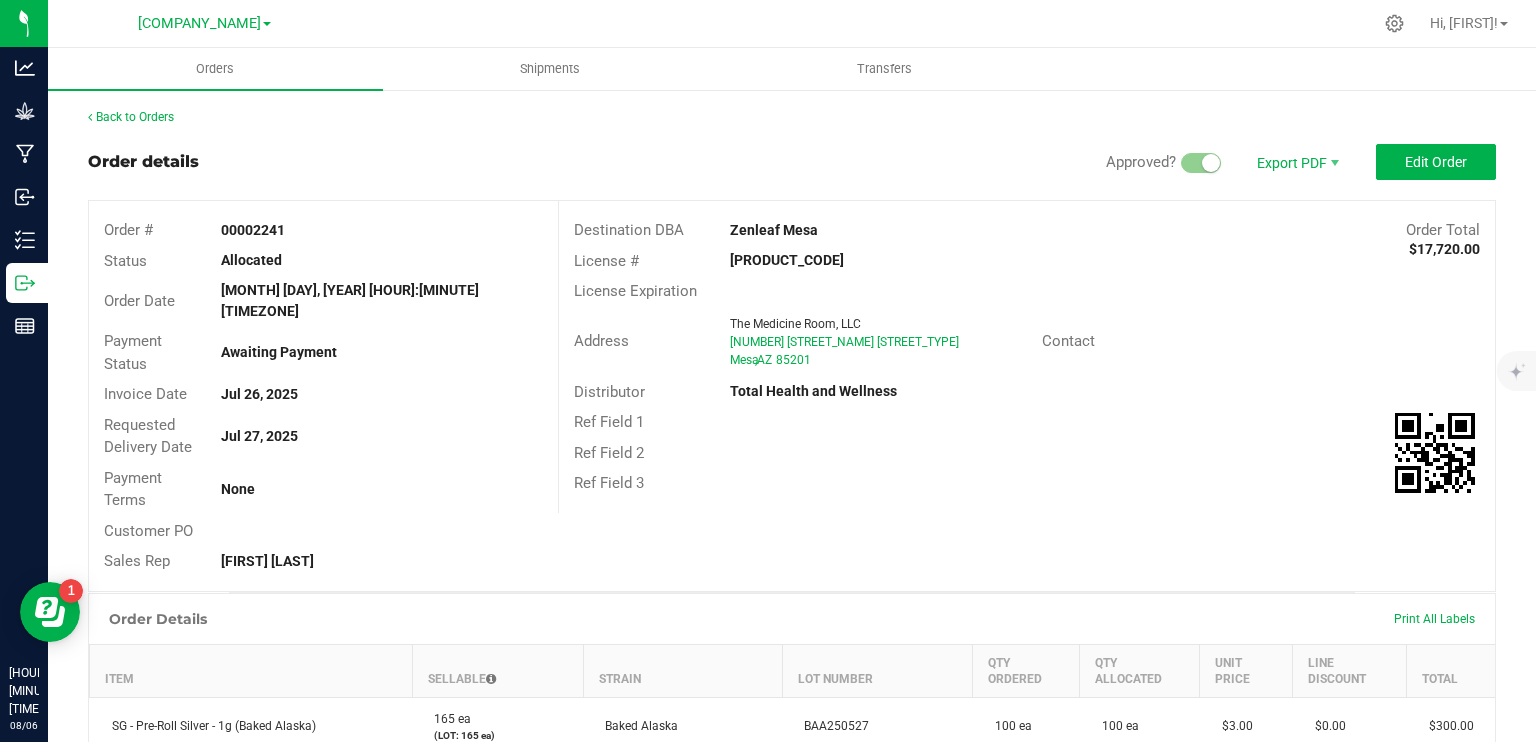 click on "Order details   Approved?   Export PDF   Edit Order" at bounding box center [792, 162] 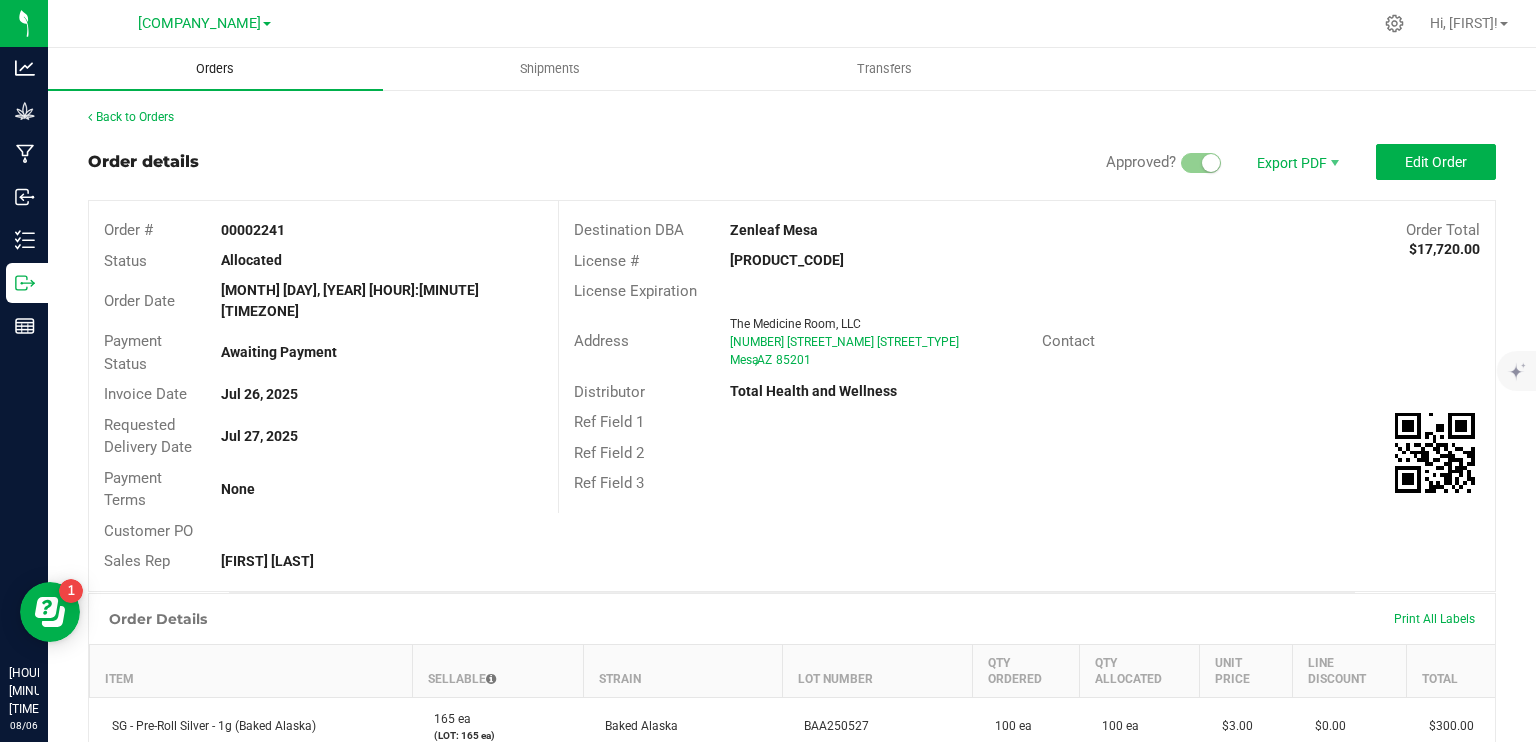 click on "Orders" at bounding box center (215, 69) 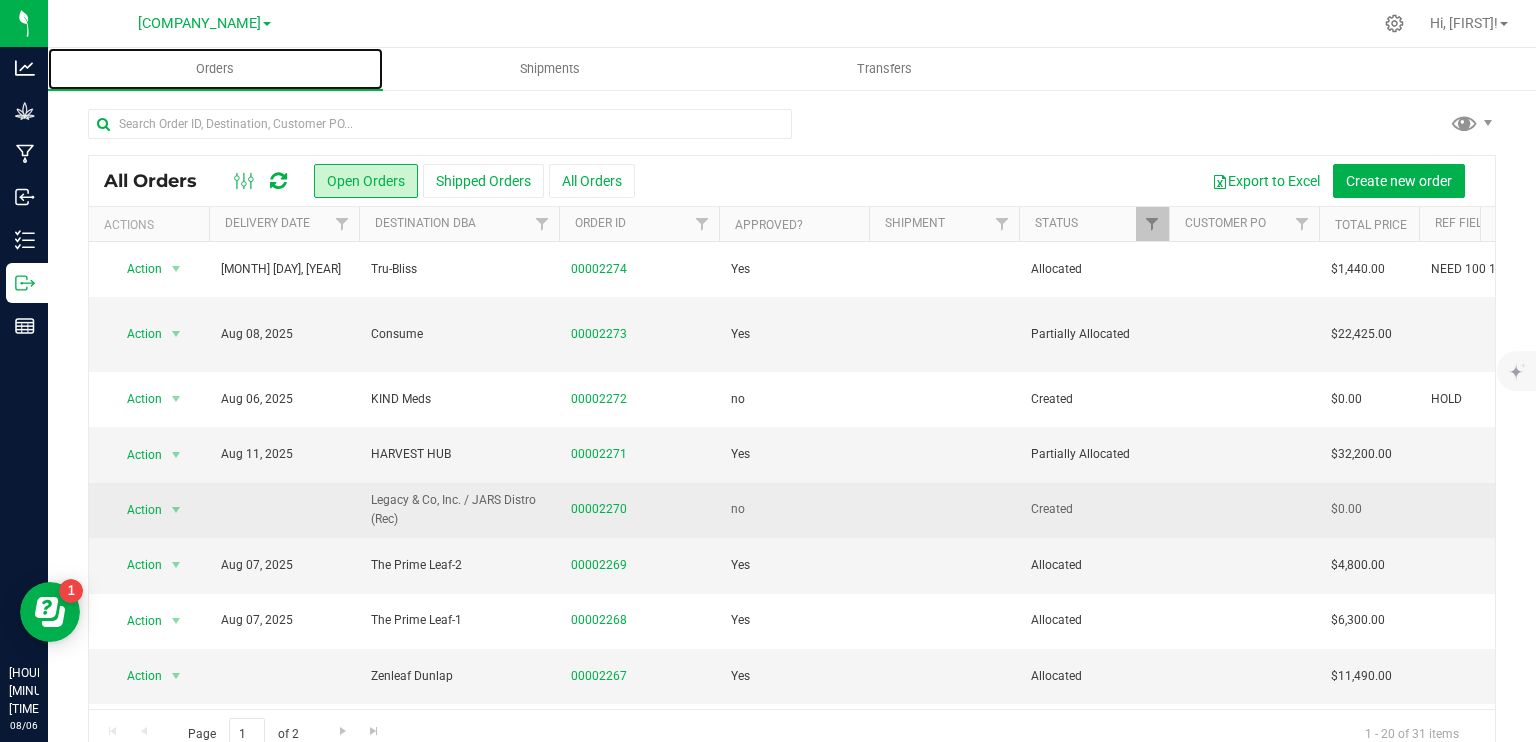 scroll, scrollTop: 100, scrollLeft: 0, axis: vertical 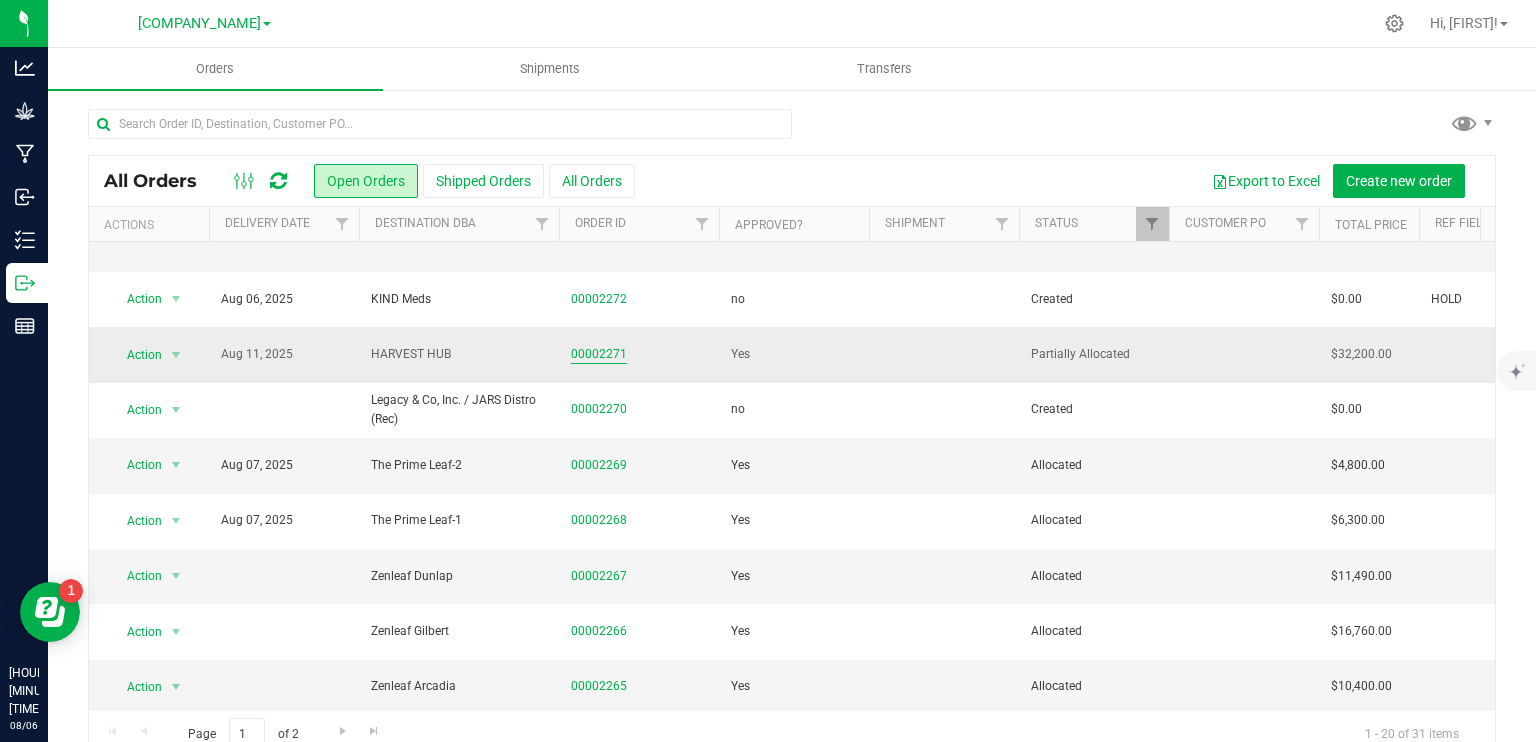 click on "00002271" at bounding box center [599, 354] 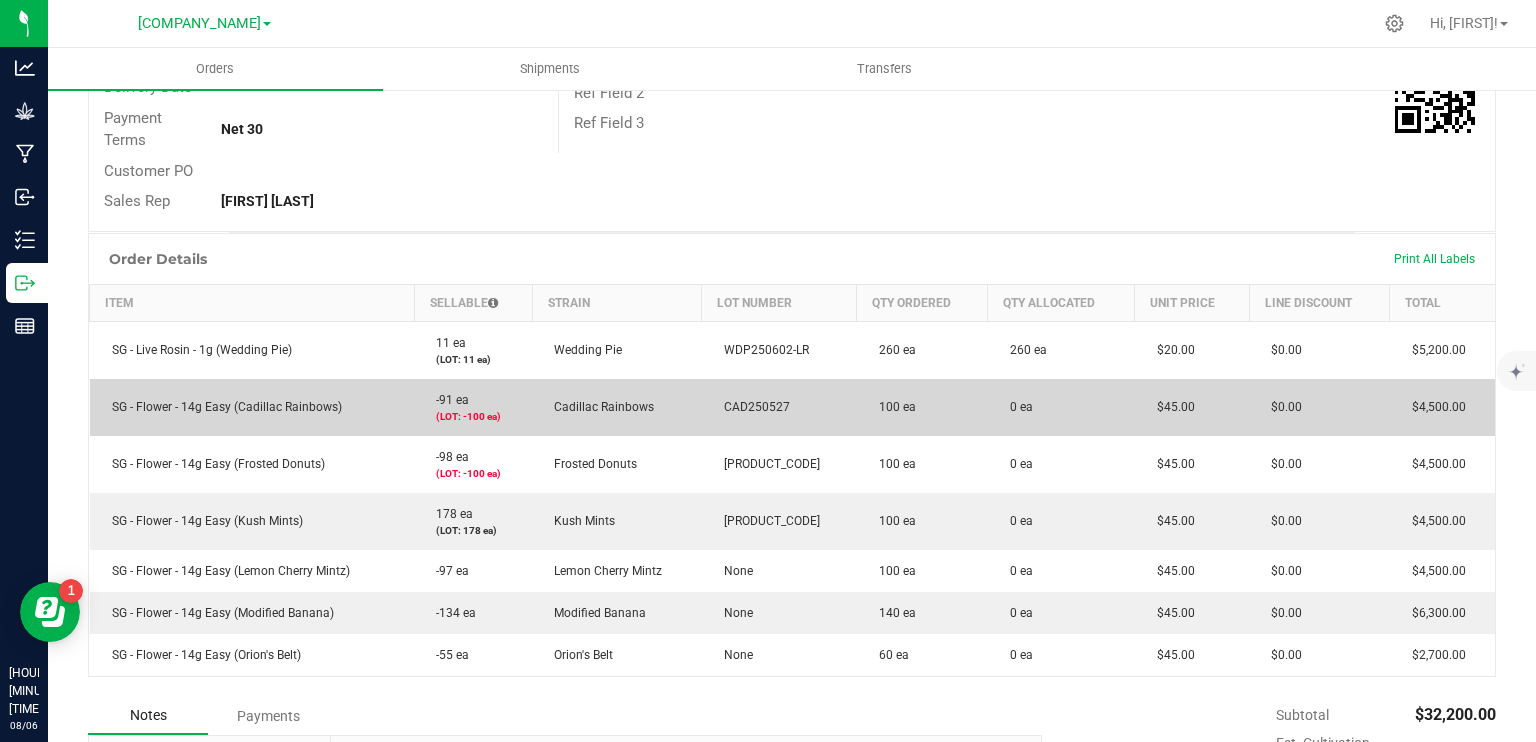 scroll, scrollTop: 400, scrollLeft: 0, axis: vertical 